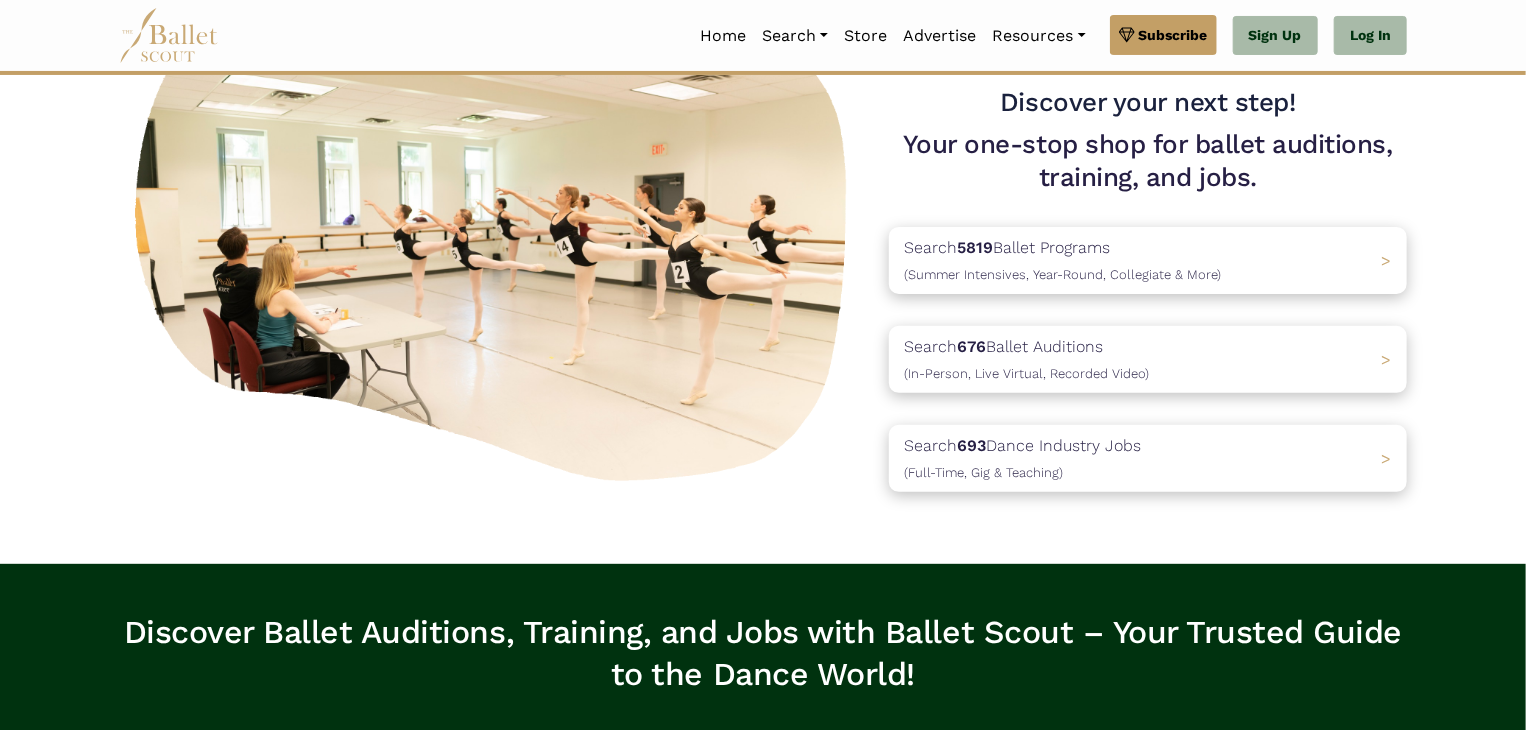 scroll, scrollTop: 154, scrollLeft: 0, axis: vertical 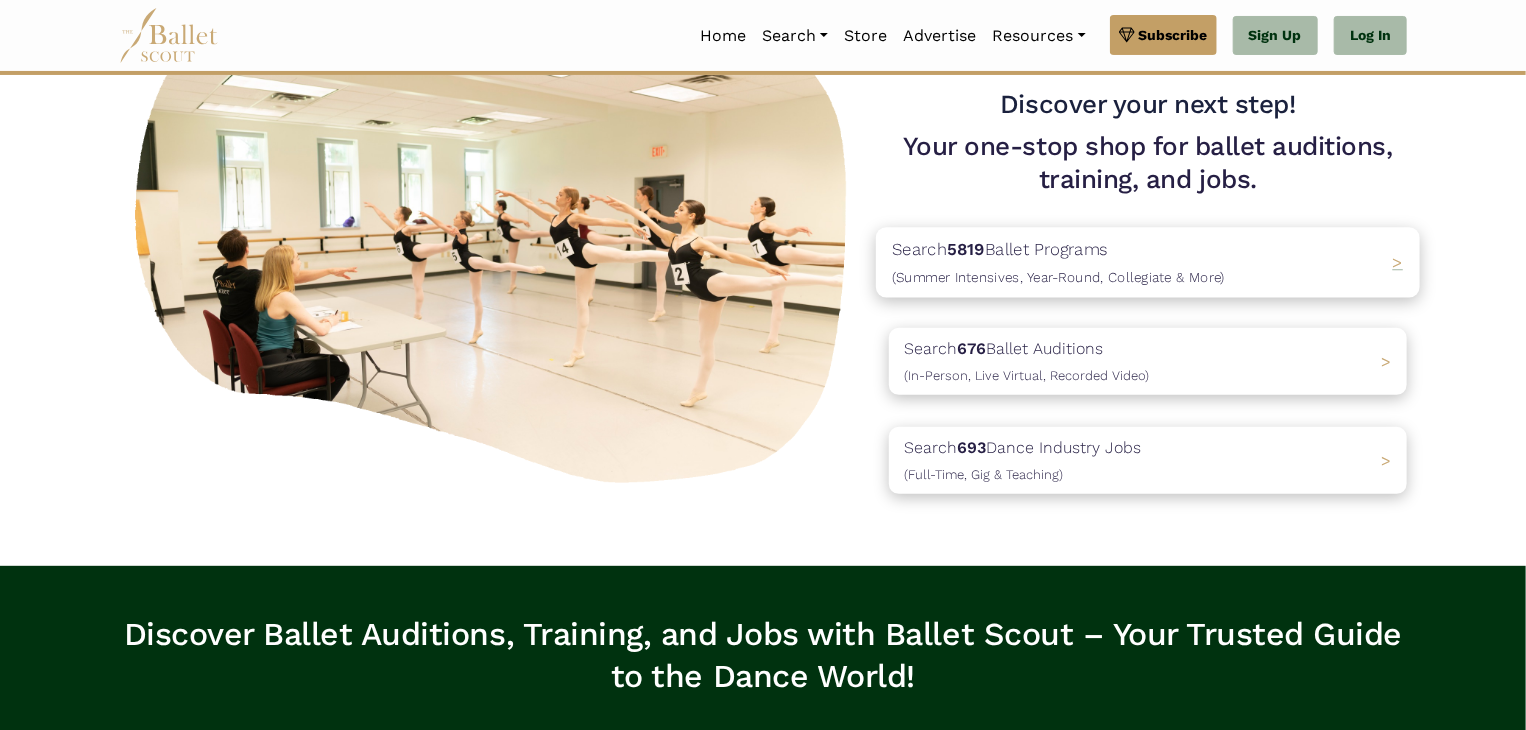 click on "(Summer Intensives, Year-Round, Collegiate & More)" at bounding box center [1058, 277] 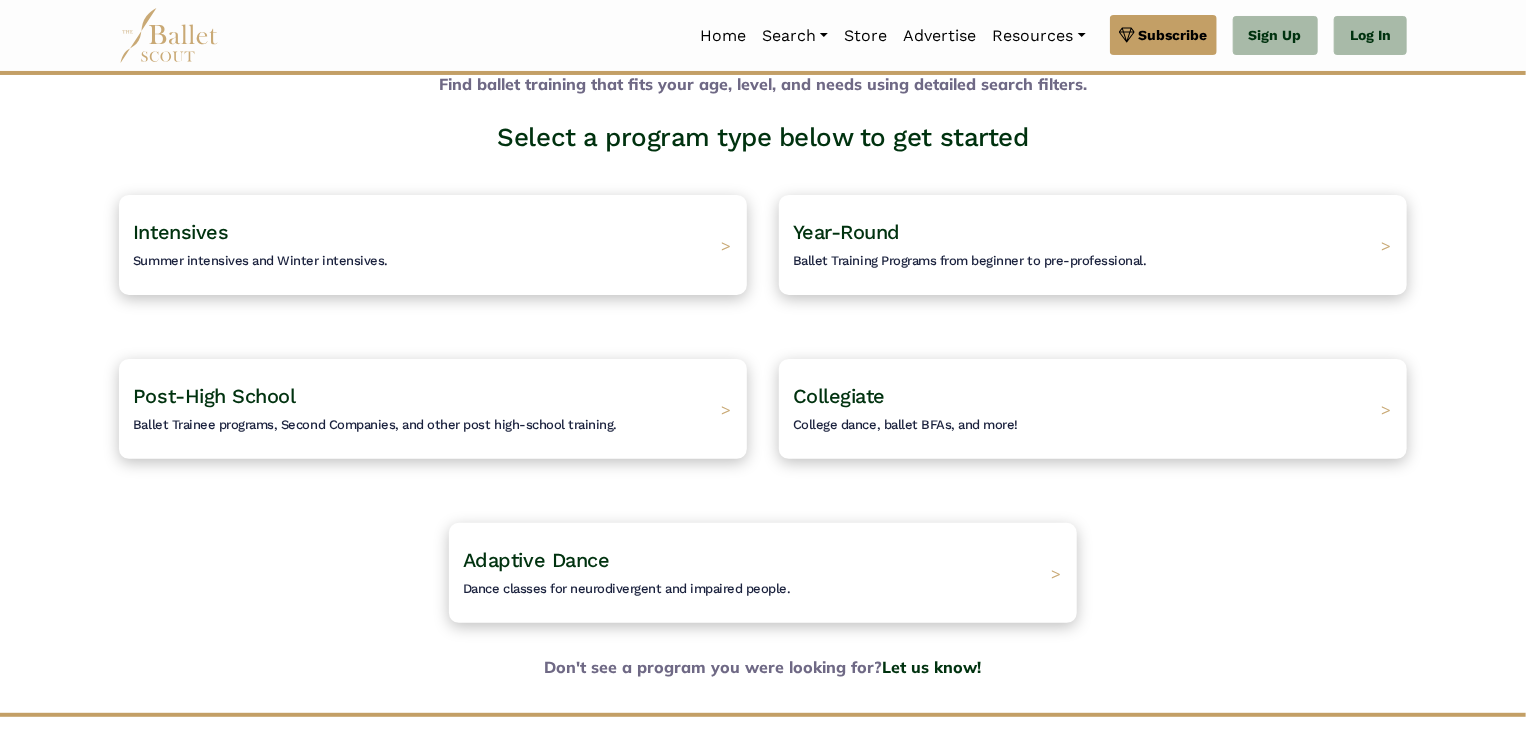 scroll, scrollTop: 100, scrollLeft: 0, axis: vertical 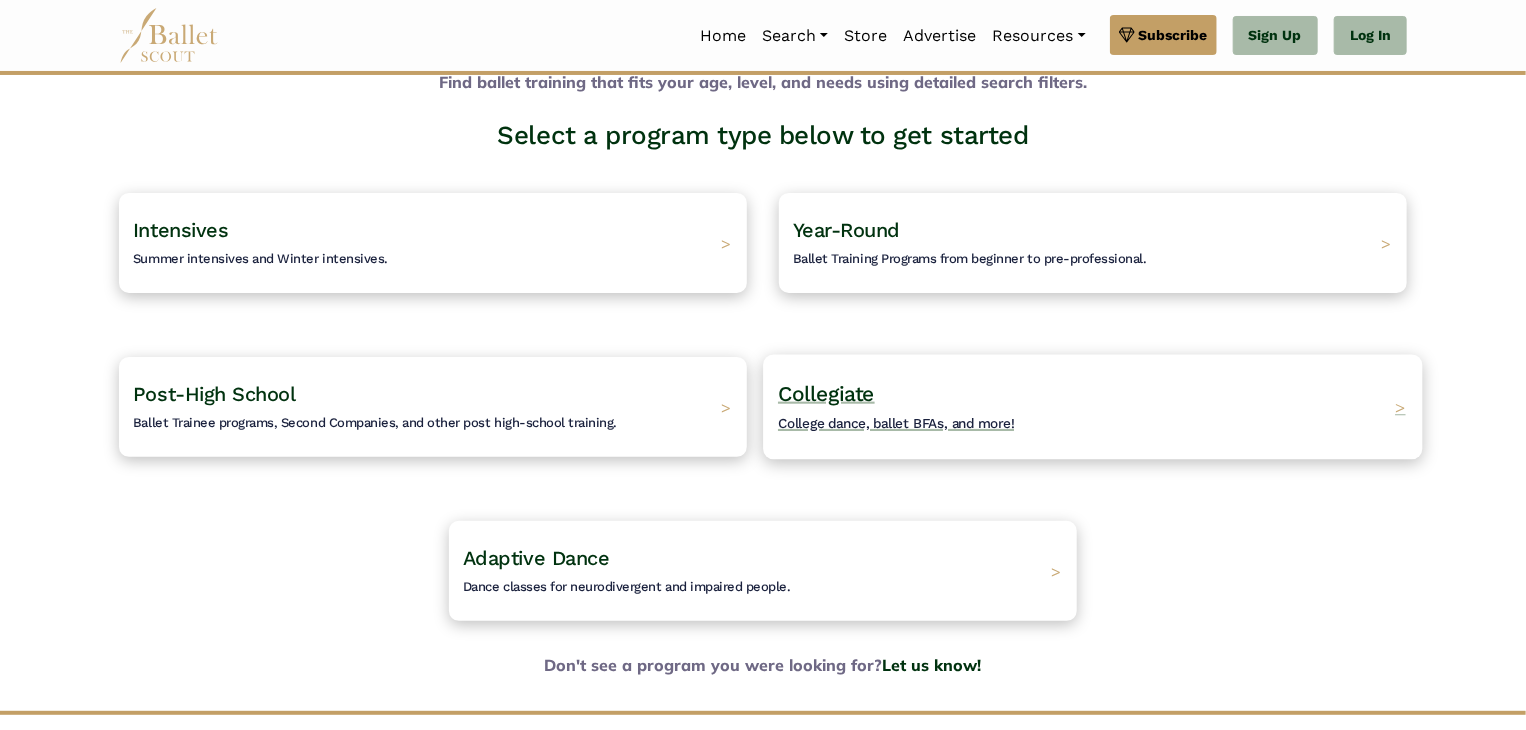 click on "Collegiate" at bounding box center [826, 393] 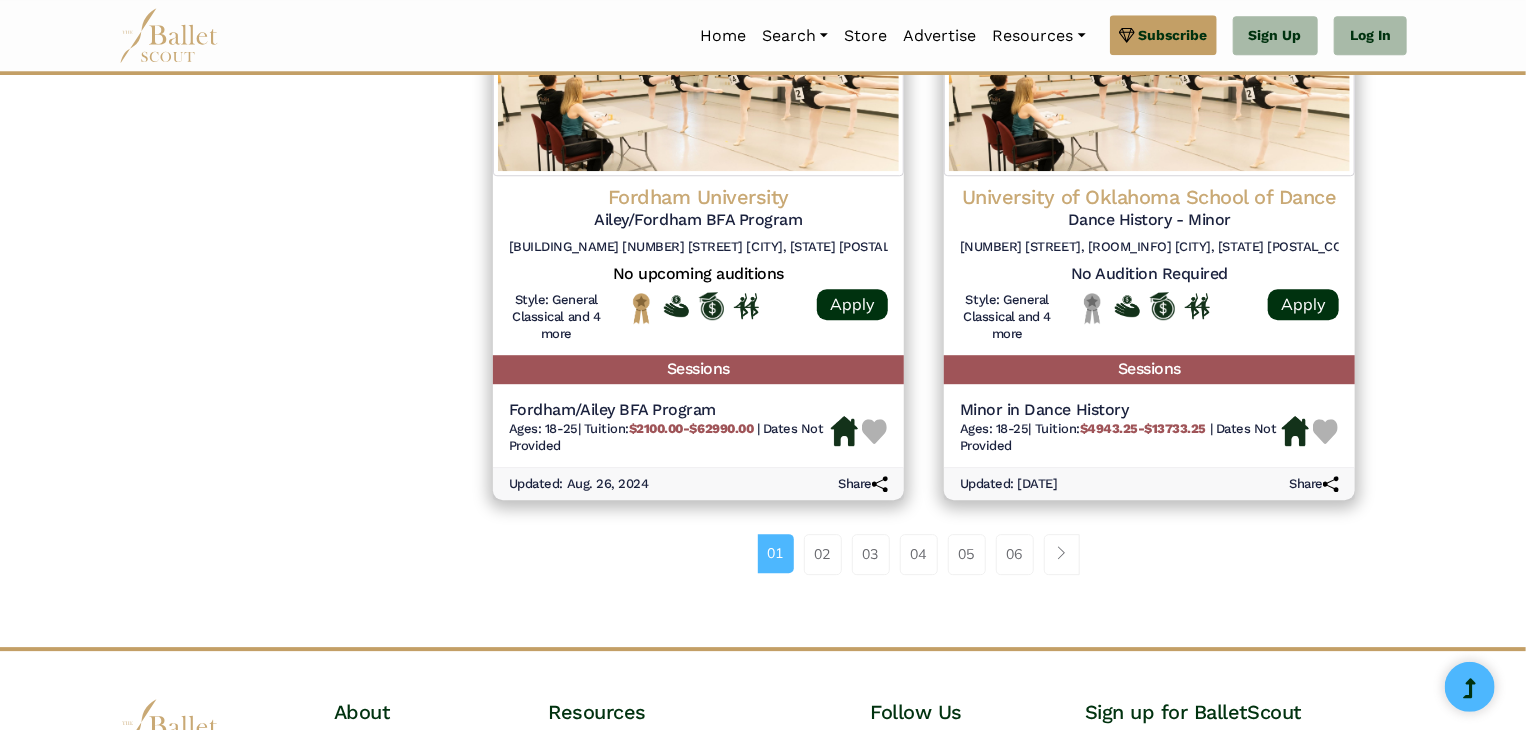 scroll, scrollTop: 2708, scrollLeft: 0, axis: vertical 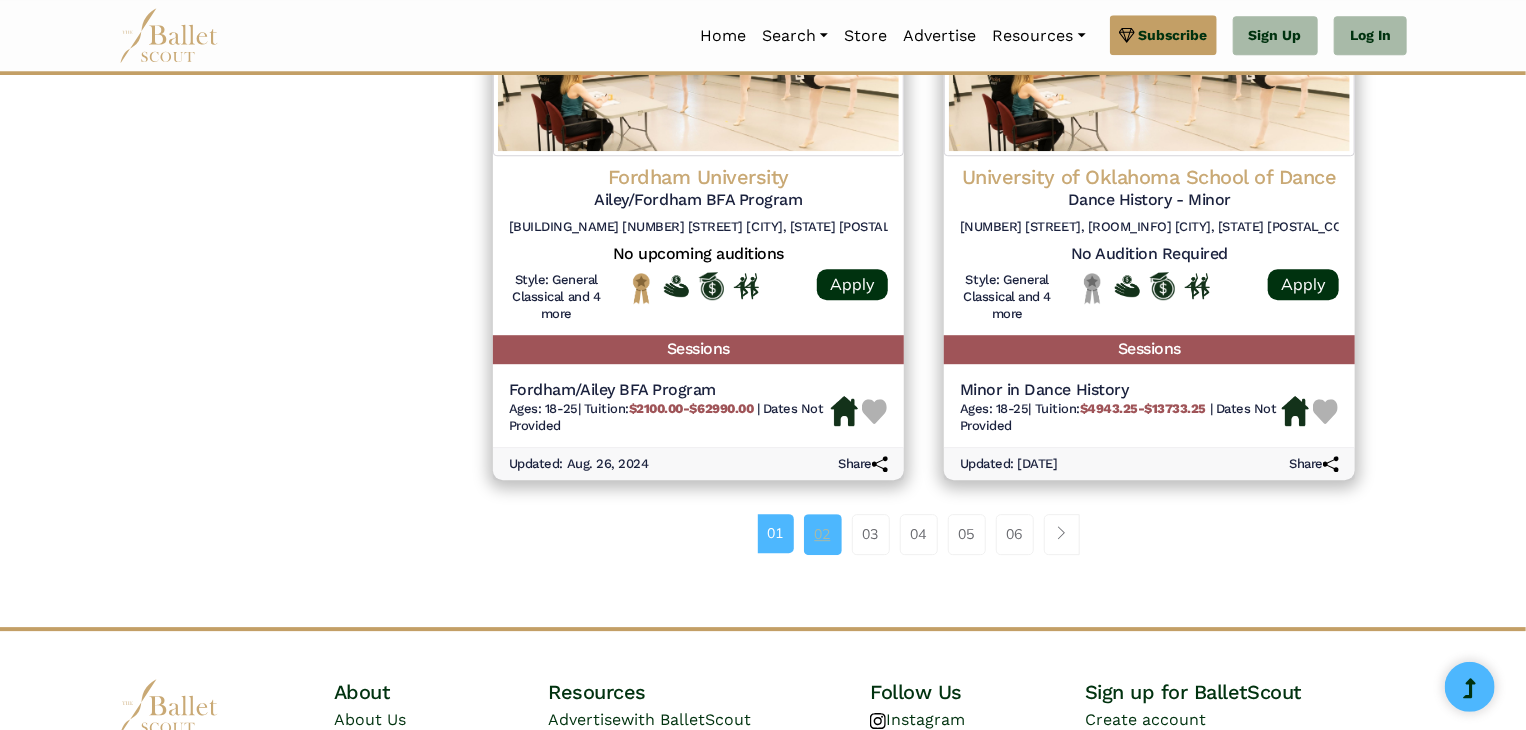 click on "02" at bounding box center [823, 534] 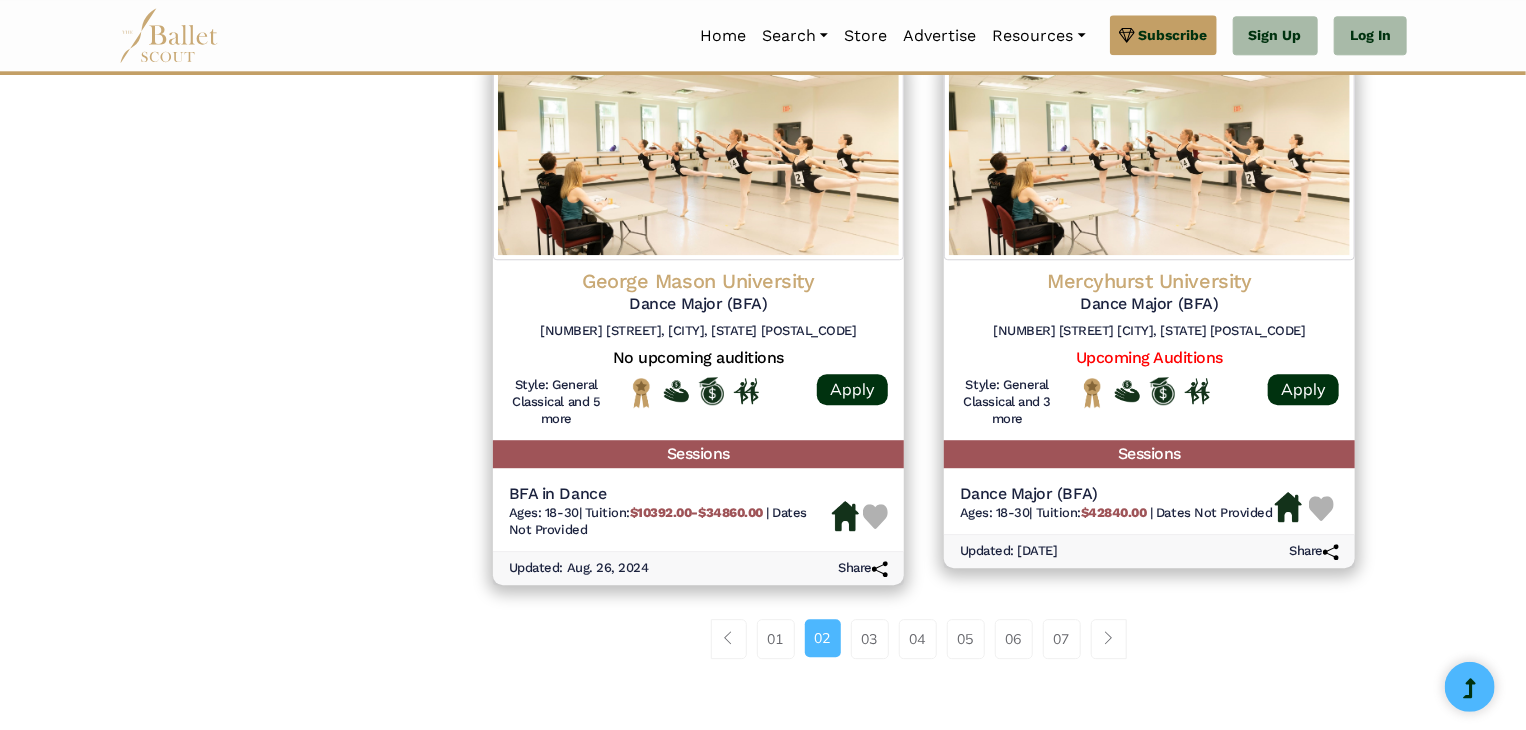 scroll, scrollTop: 2555, scrollLeft: 0, axis: vertical 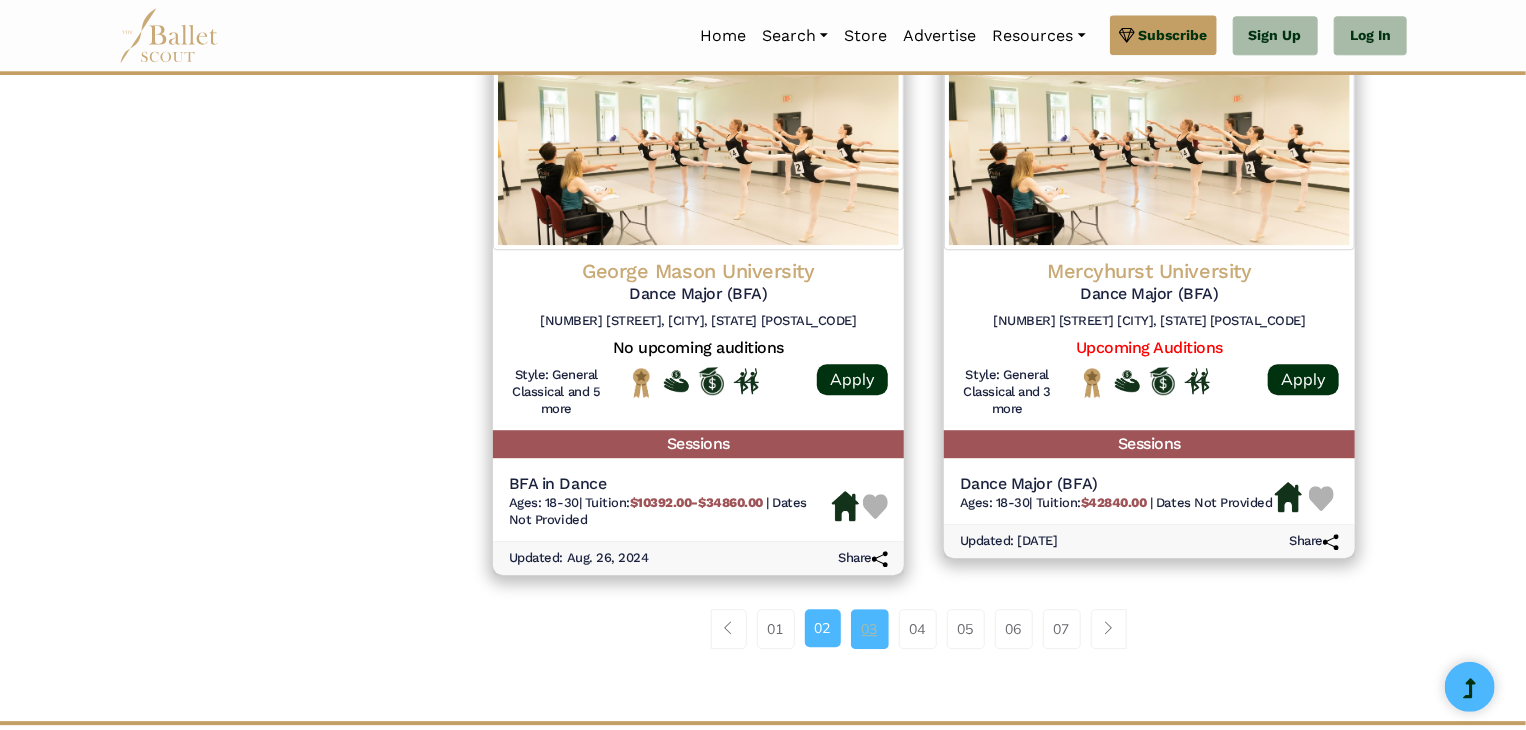 click on "03" at bounding box center (870, 629) 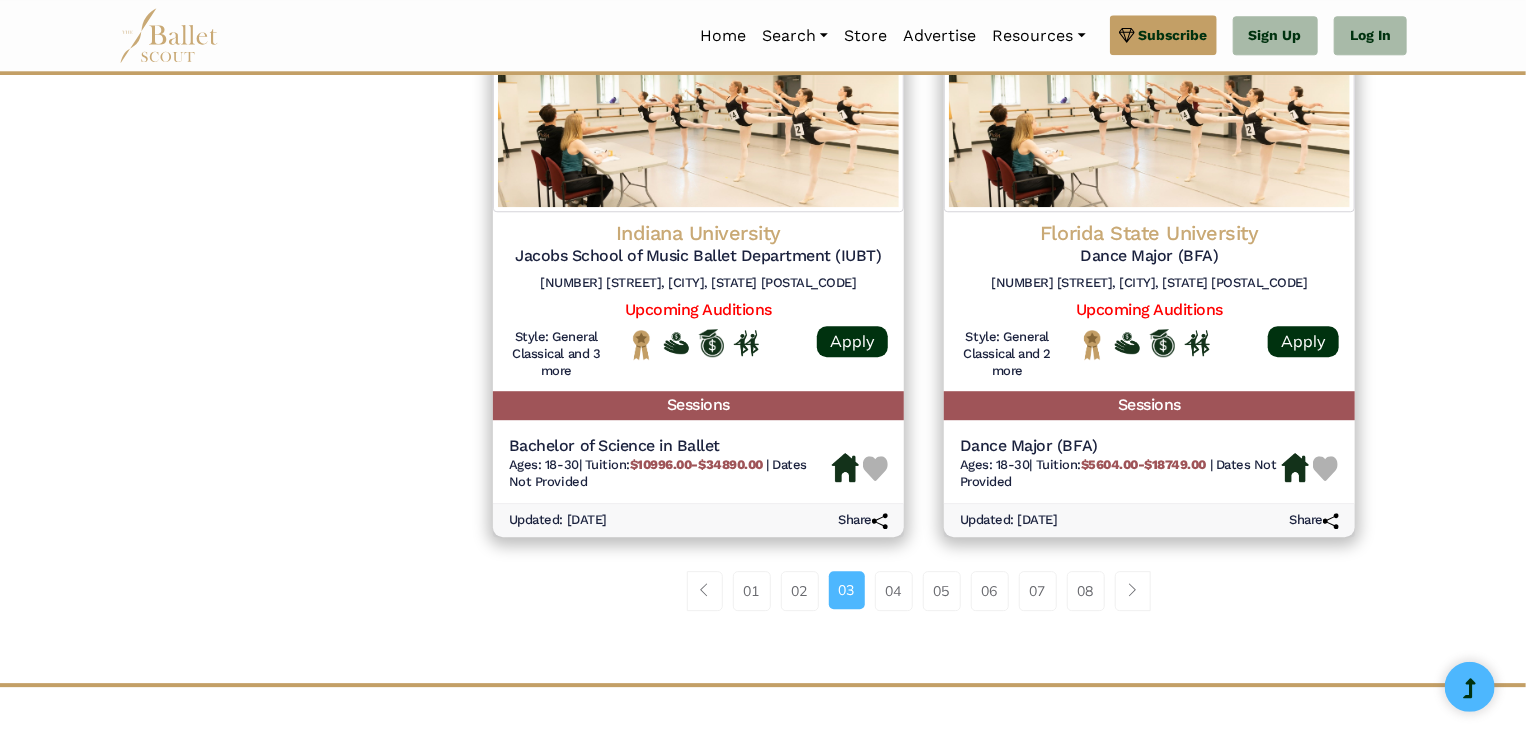 scroll, scrollTop: 2632, scrollLeft: 0, axis: vertical 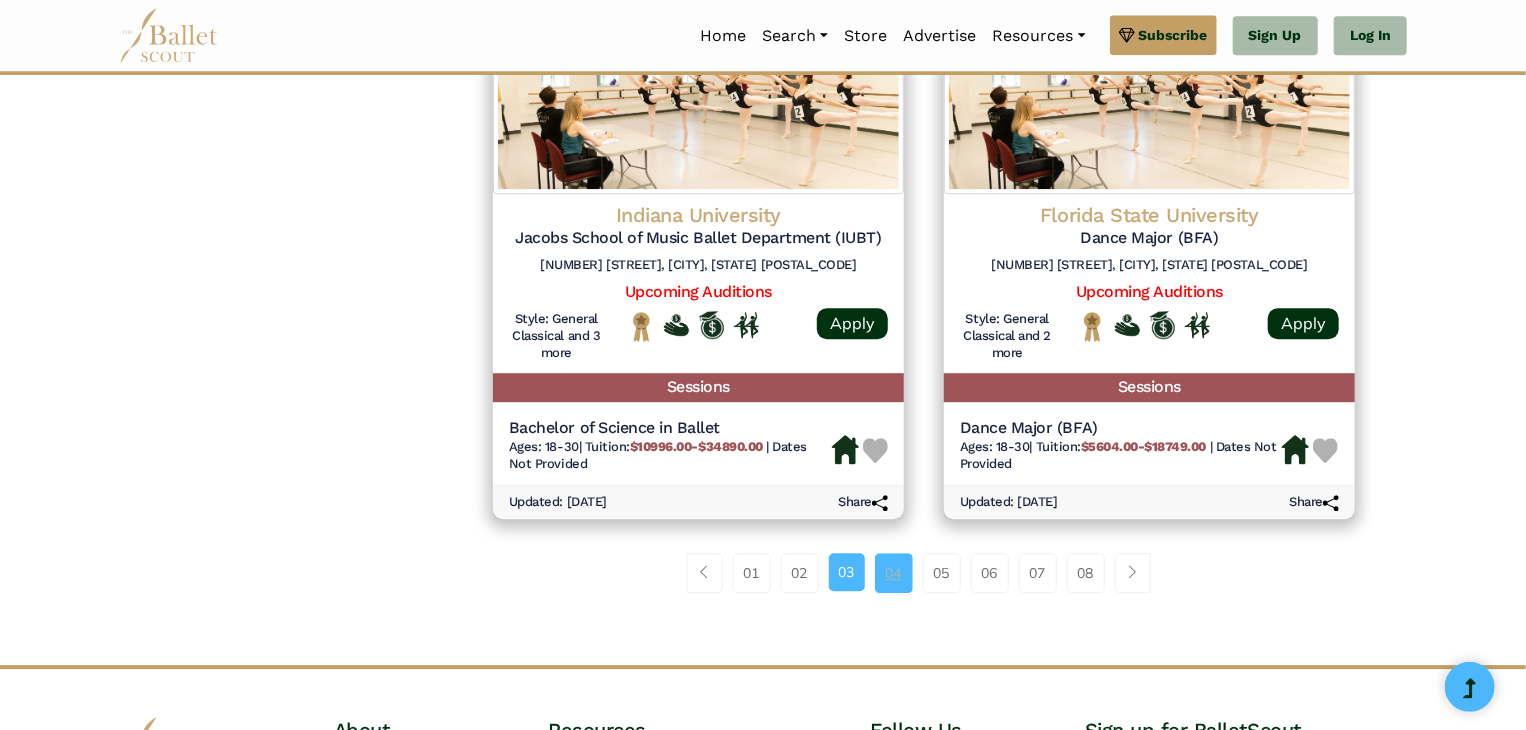 click on "04" at bounding box center (894, 573) 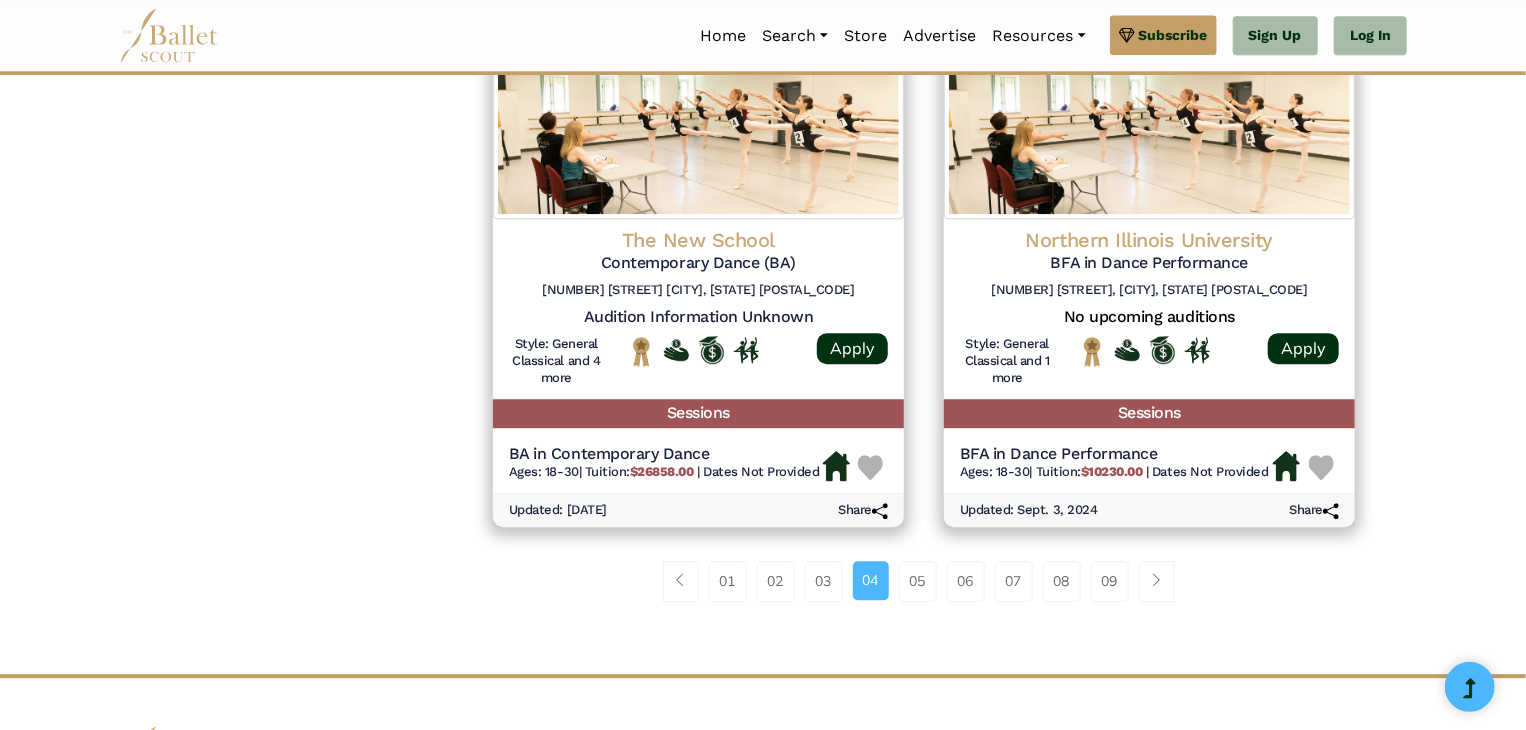 scroll, scrollTop: 2572, scrollLeft: 0, axis: vertical 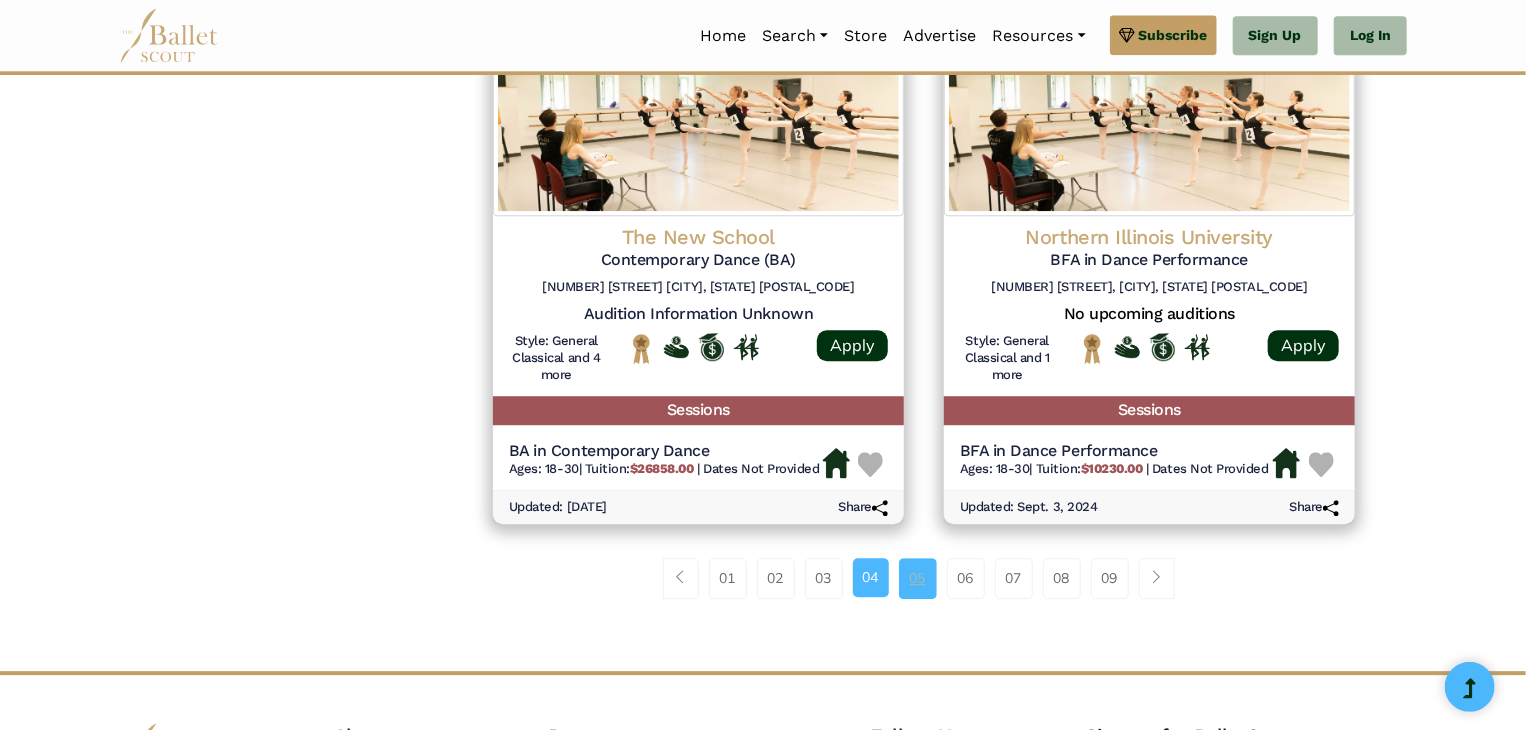 click on "05" at bounding box center [918, 578] 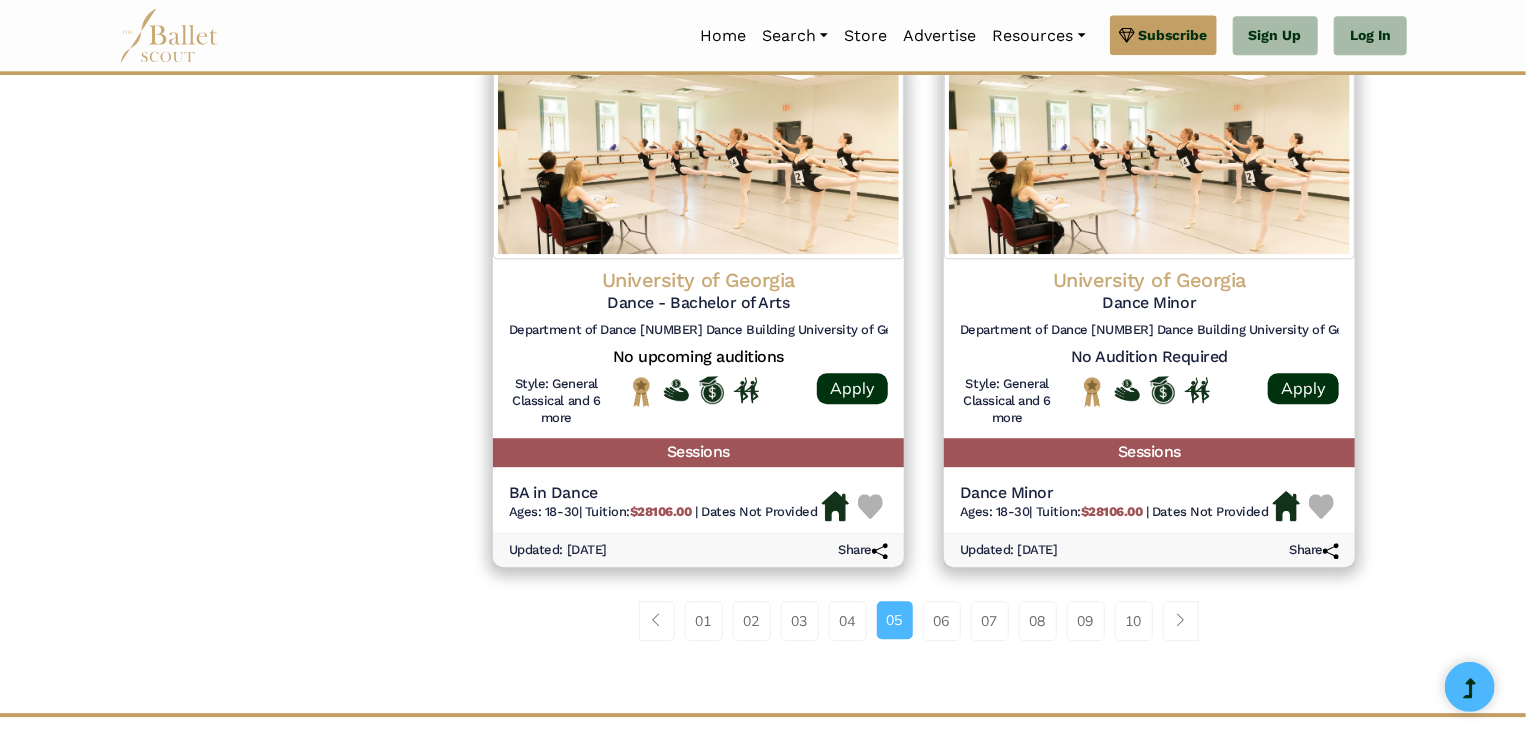 scroll, scrollTop: 2581, scrollLeft: 0, axis: vertical 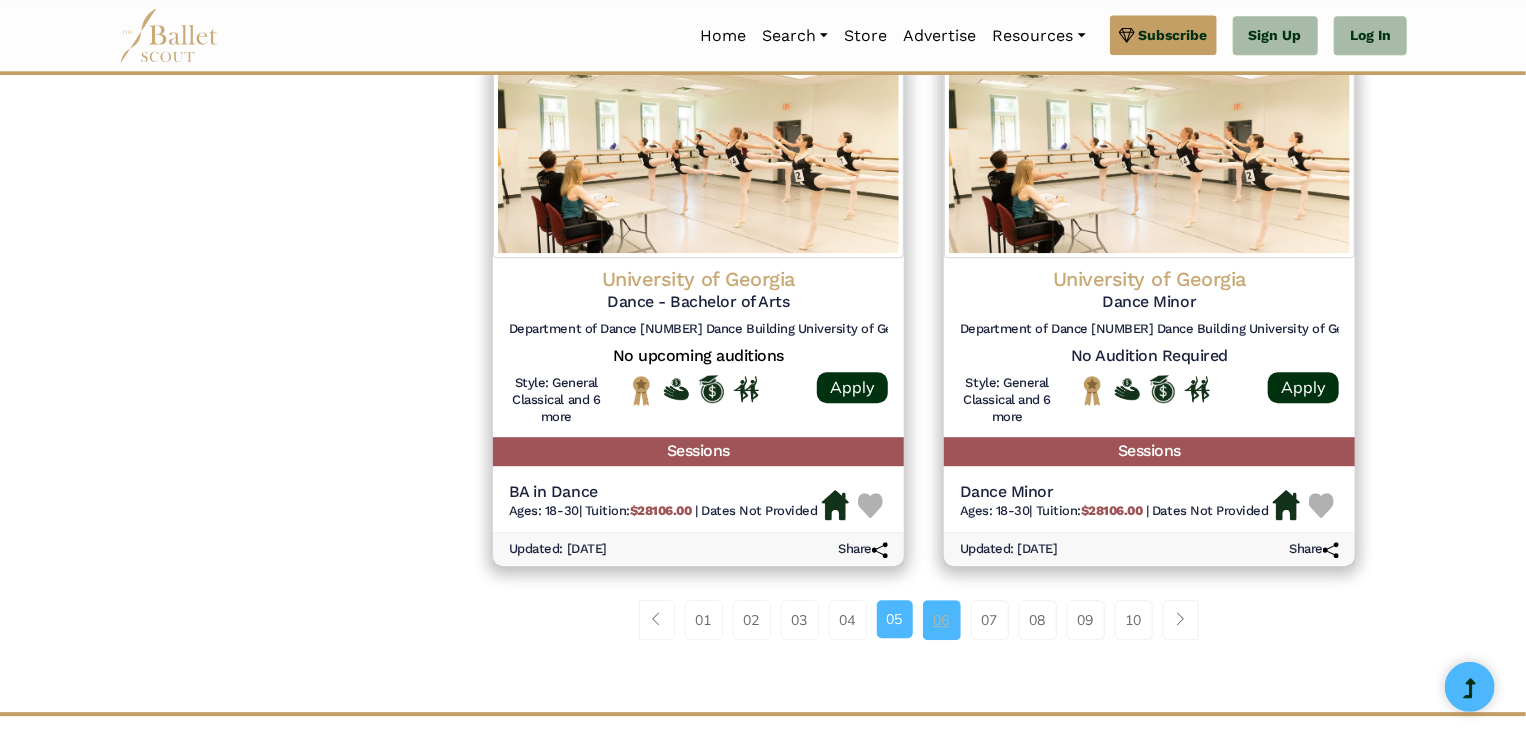 click on "06" at bounding box center (942, 620) 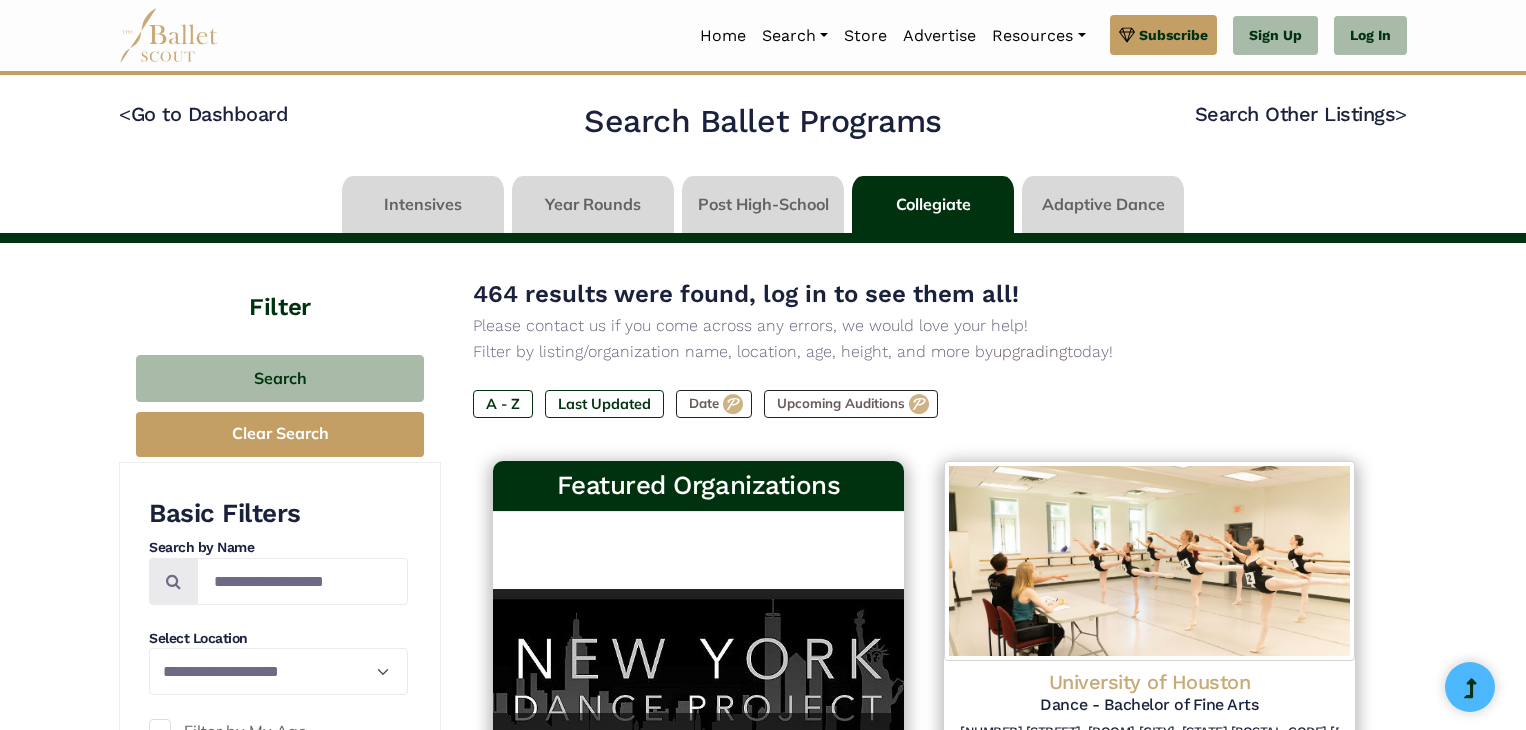 scroll, scrollTop: 0, scrollLeft: 0, axis: both 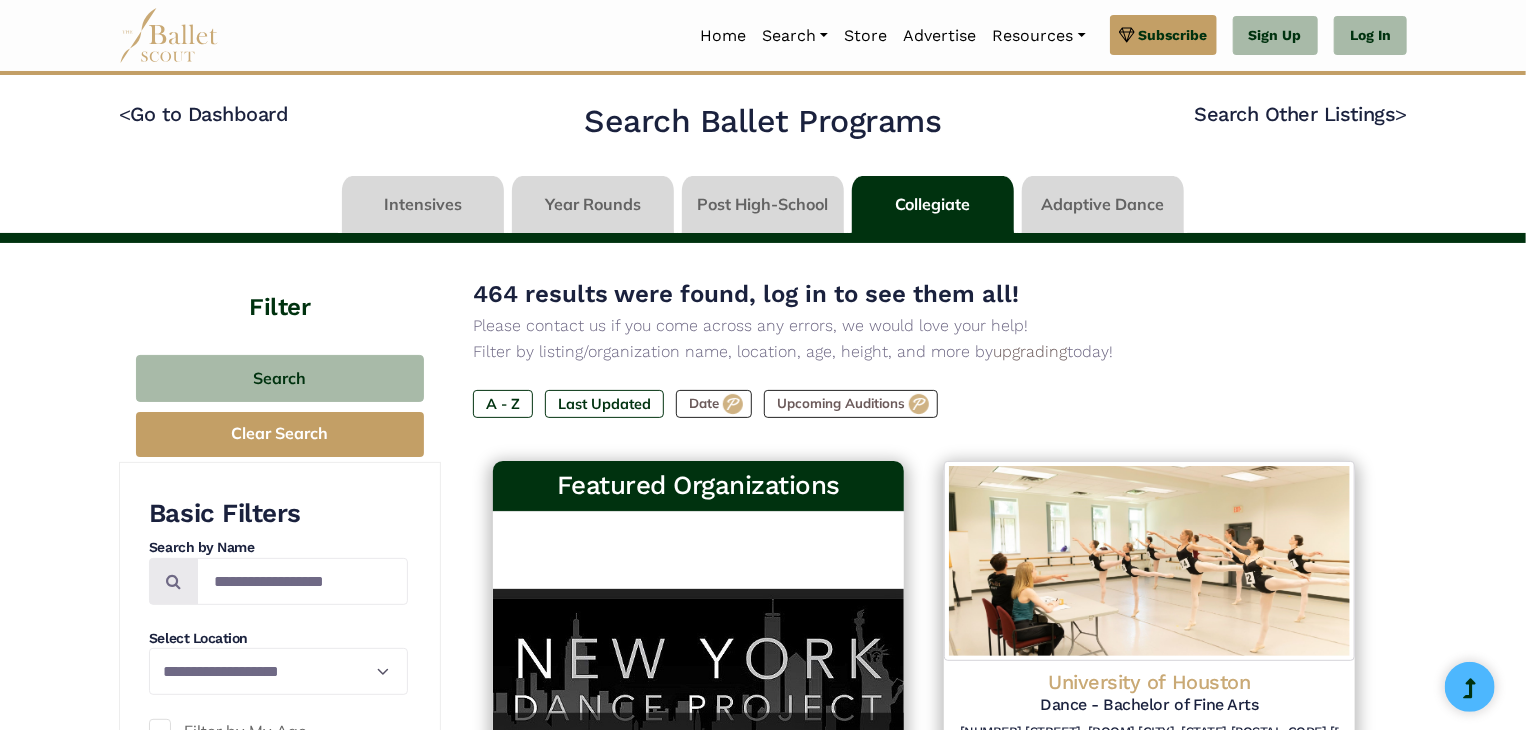 click on "Home
Search
Organizations
Programs" at bounding box center (763, 37) 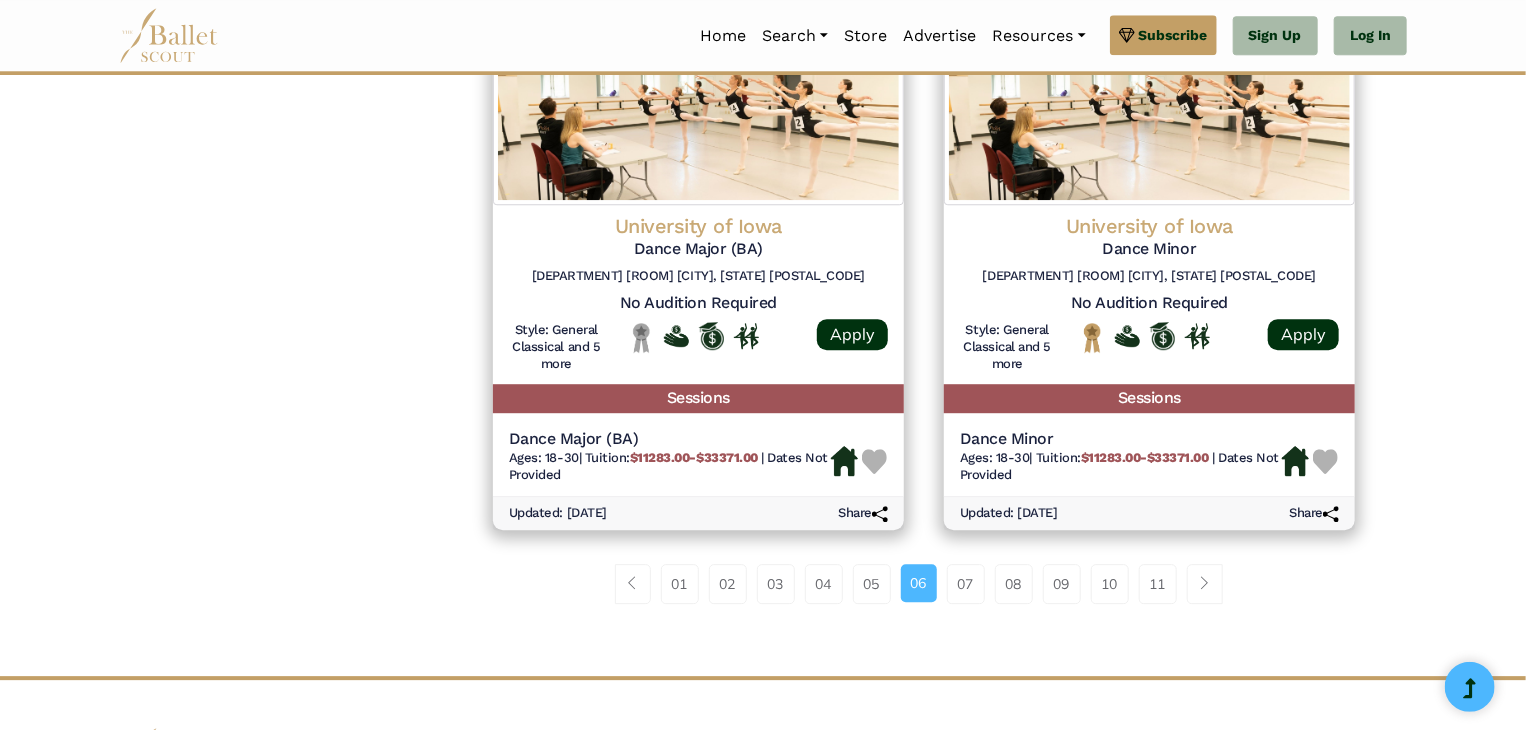 scroll, scrollTop: 2635, scrollLeft: 0, axis: vertical 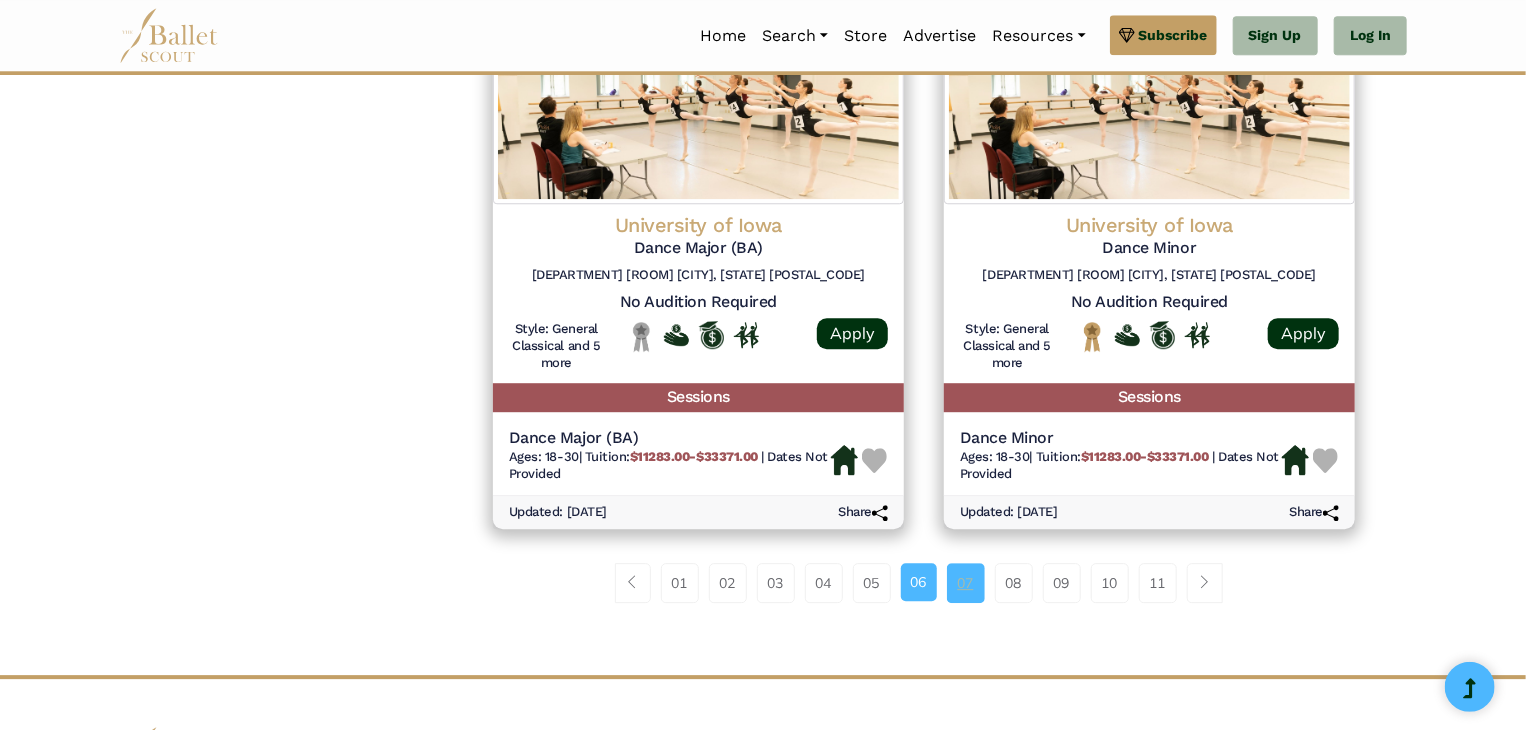 click on "07" at bounding box center [966, 583] 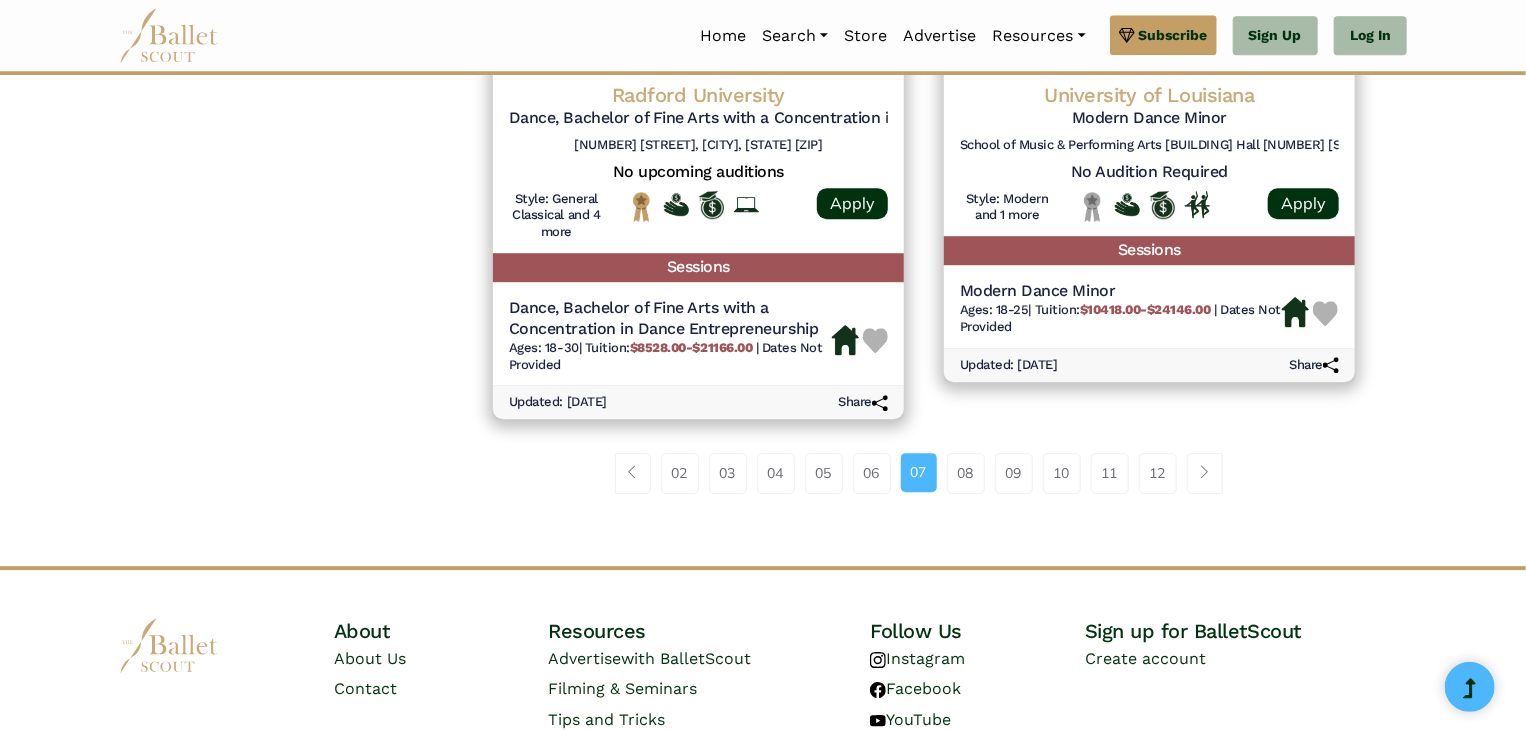scroll, scrollTop: 2791, scrollLeft: 0, axis: vertical 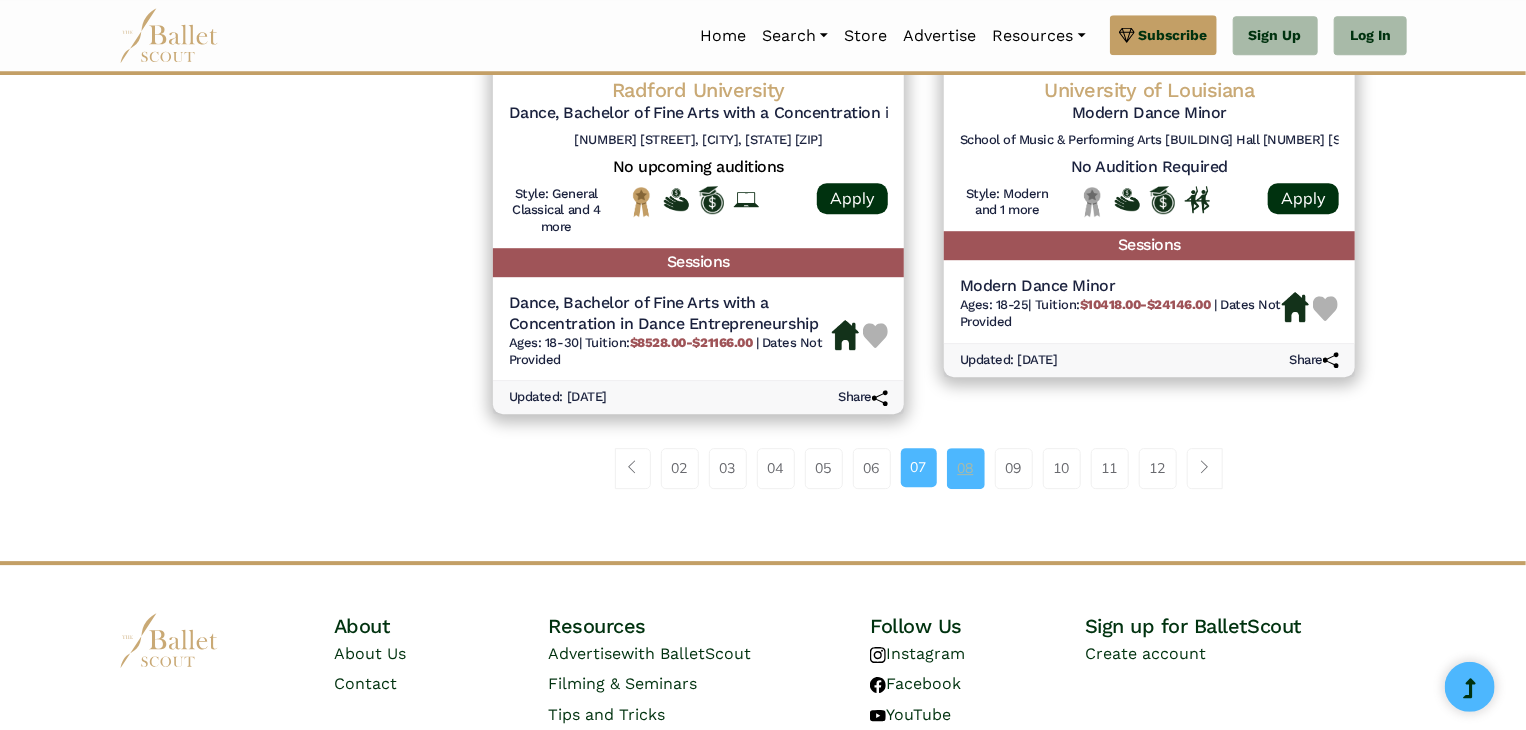 click on "08" at bounding box center [966, 468] 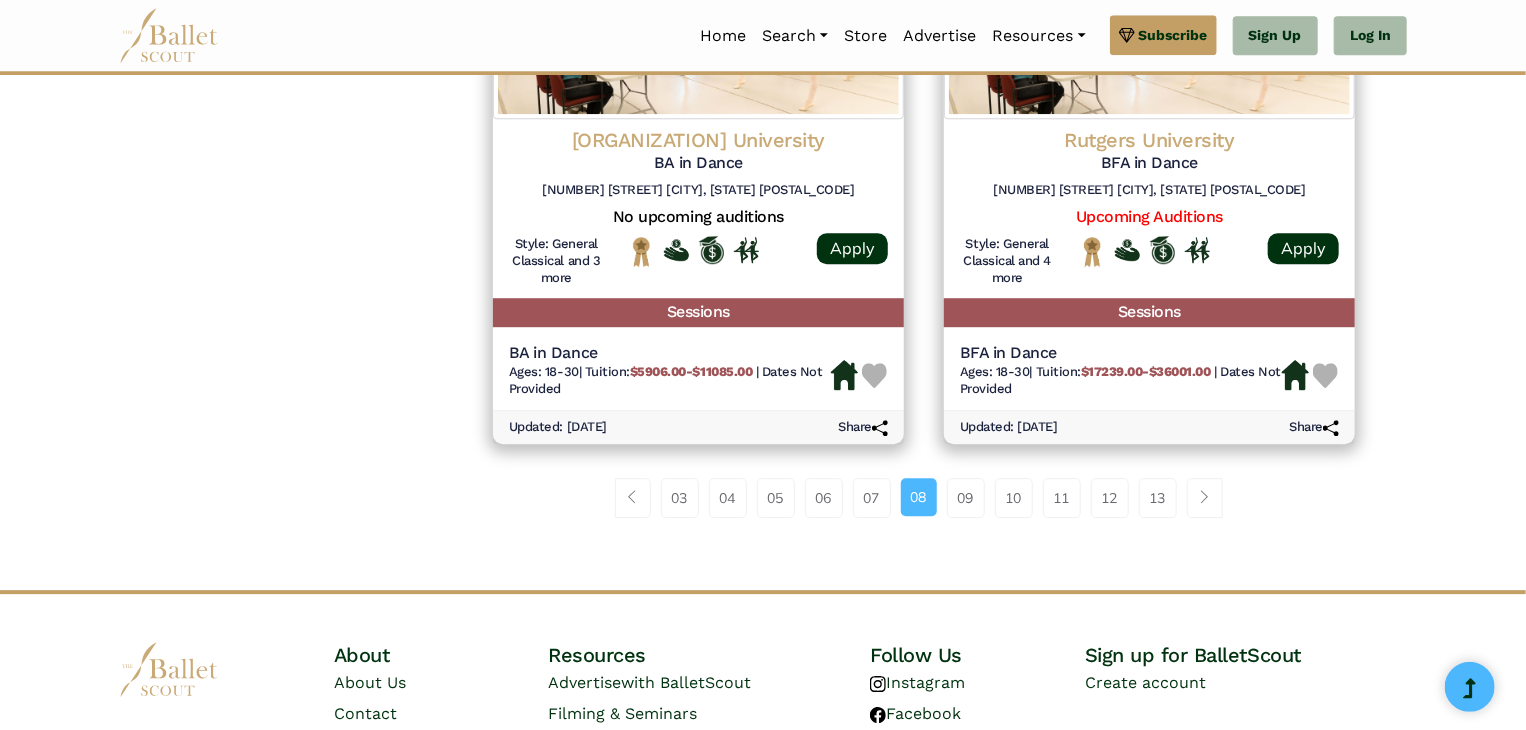 scroll, scrollTop: 2733, scrollLeft: 0, axis: vertical 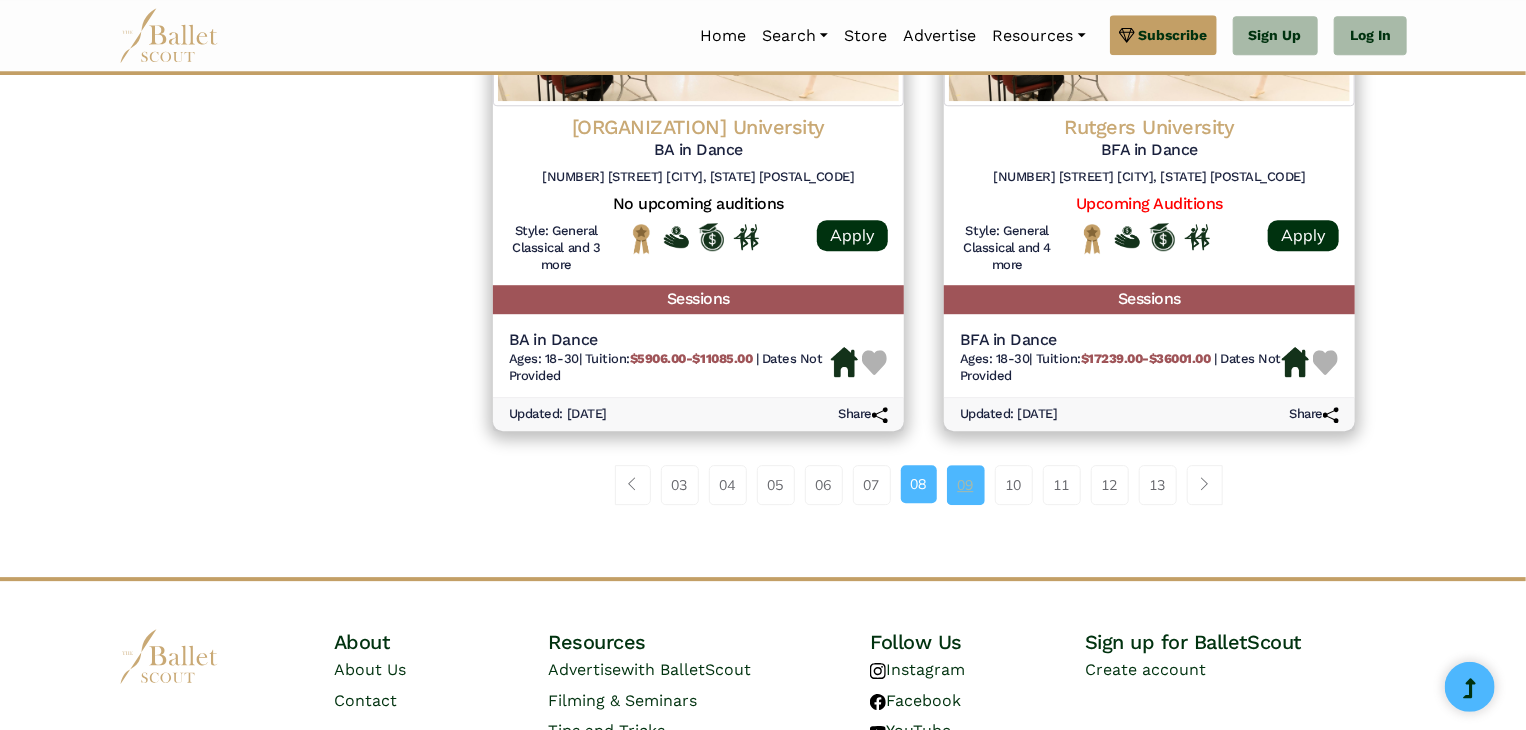 click on "09" at bounding box center (966, 485) 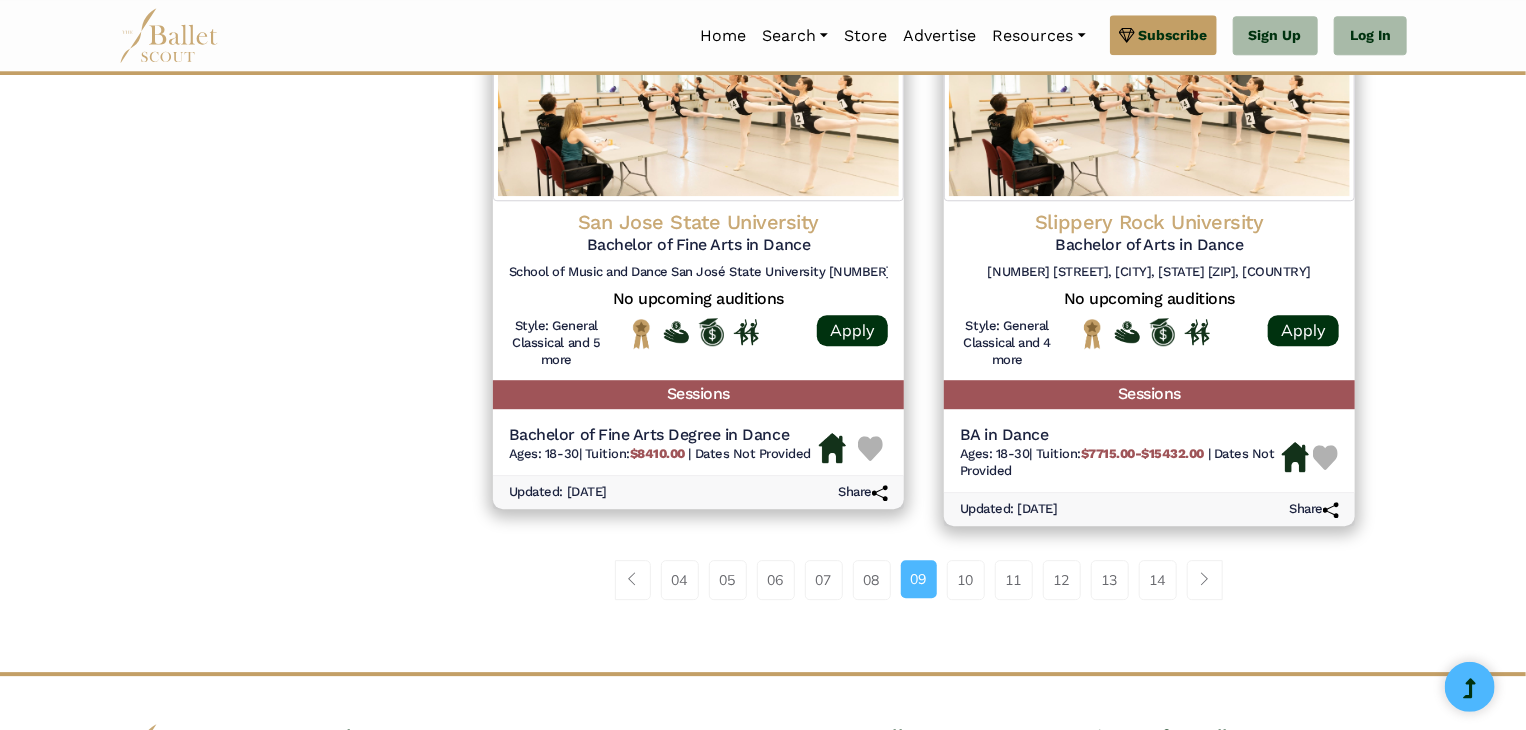 scroll, scrollTop: 2636, scrollLeft: 0, axis: vertical 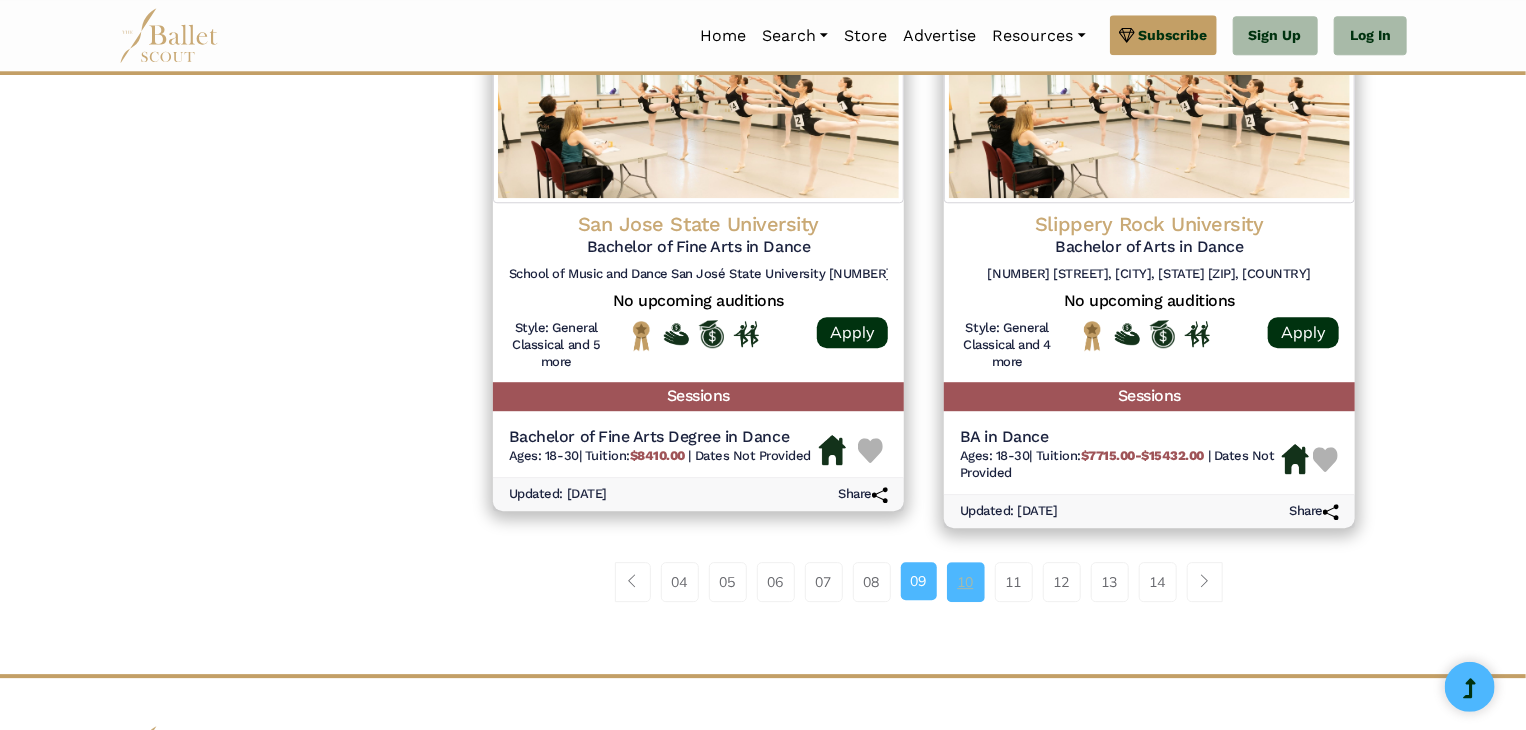 click on "10" at bounding box center [966, 582] 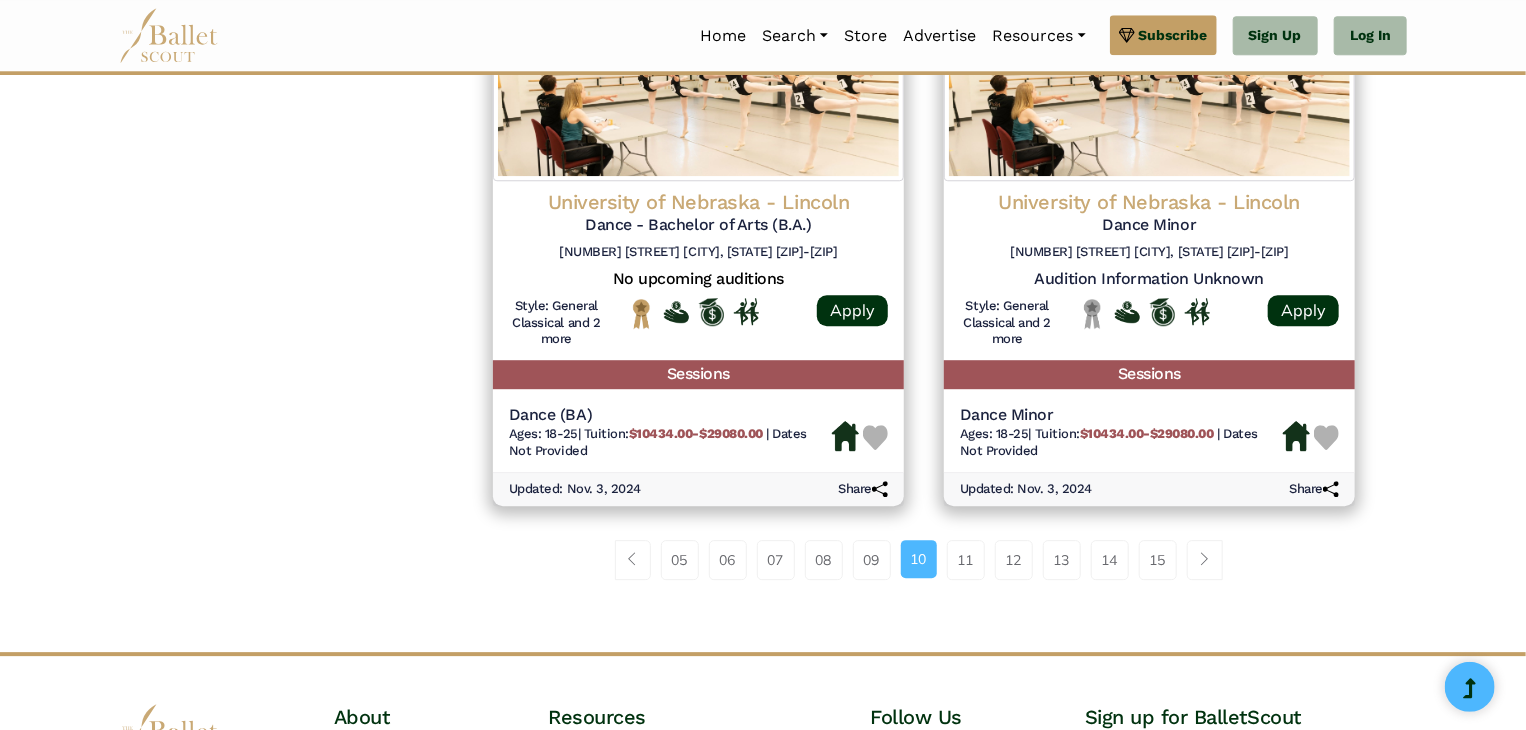 scroll, scrollTop: 2663, scrollLeft: 0, axis: vertical 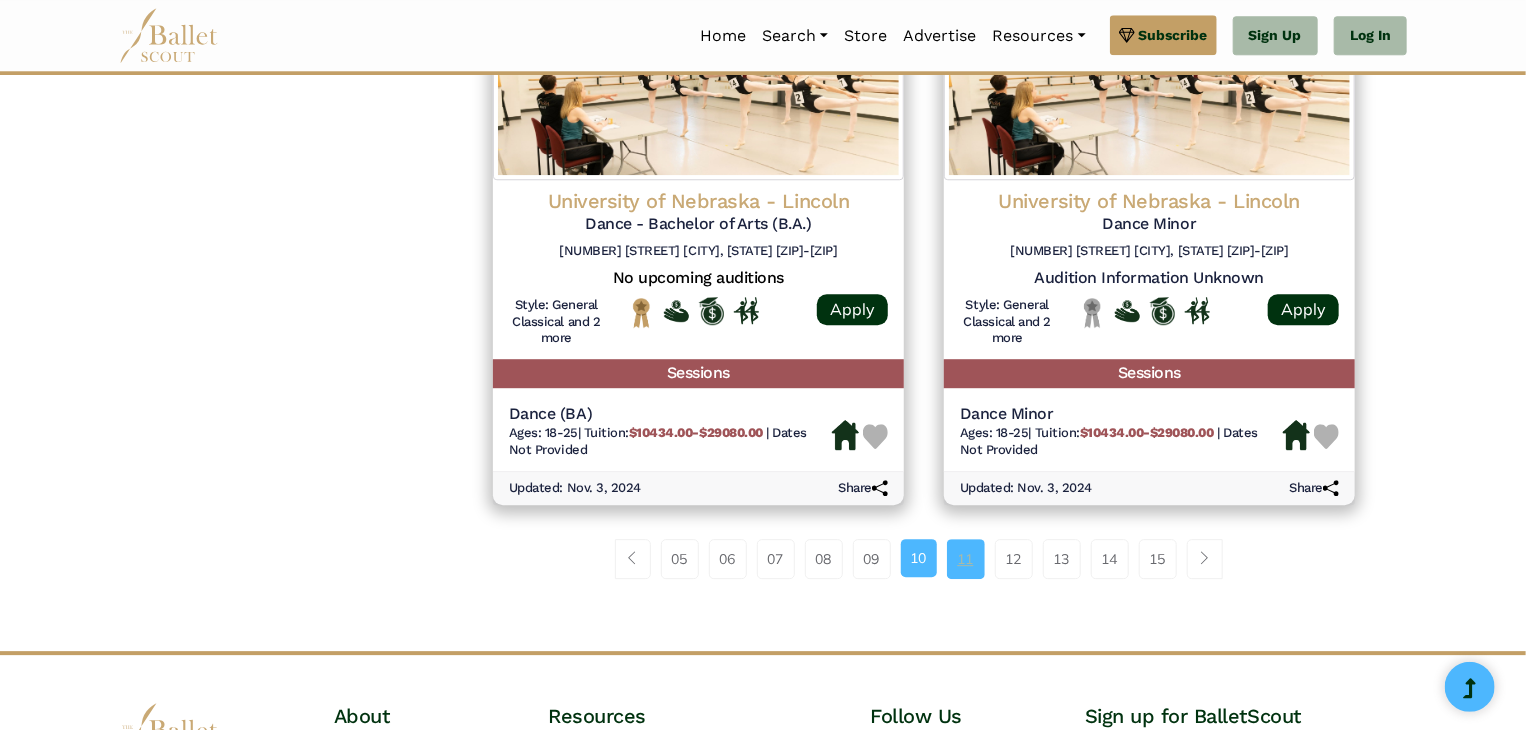 click on "11" at bounding box center (966, 559) 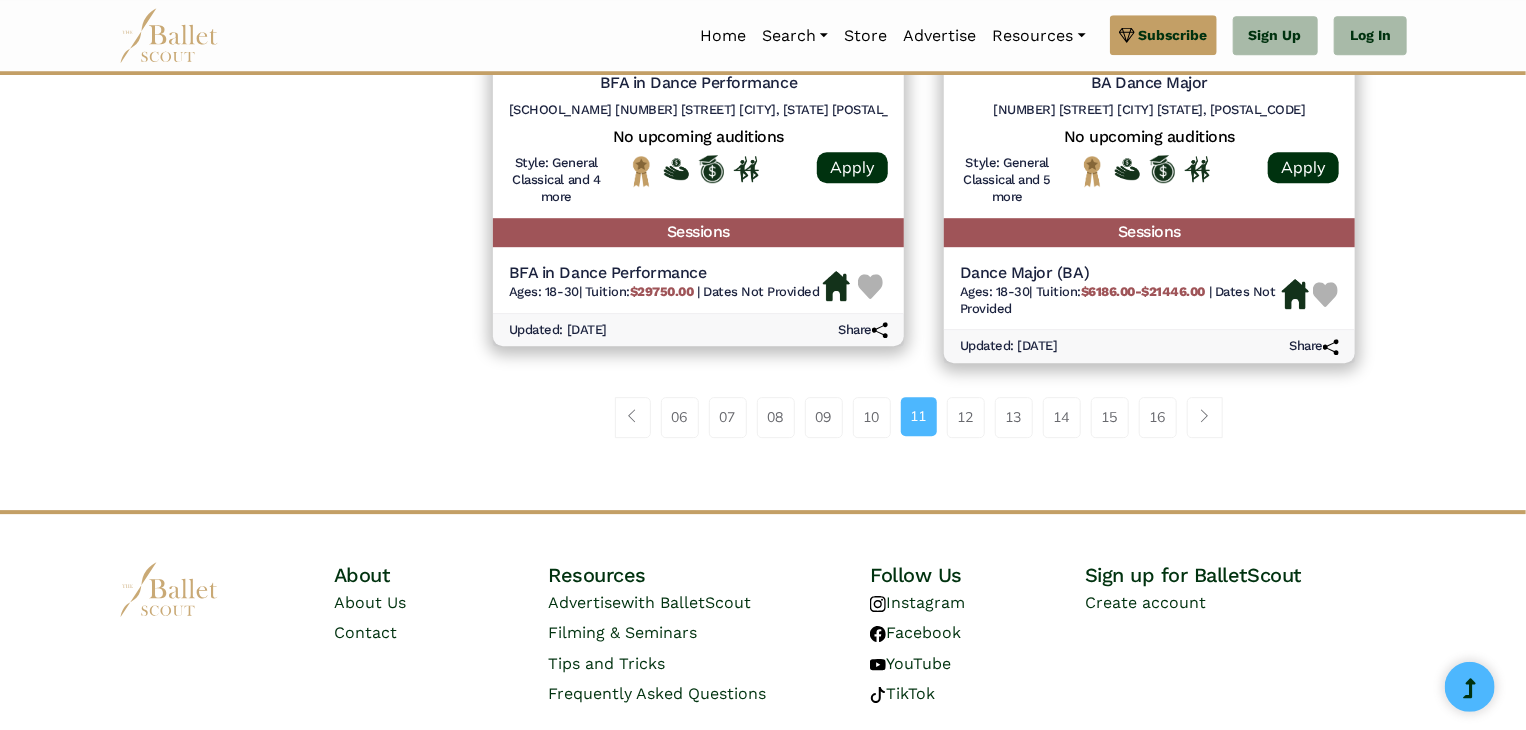 scroll, scrollTop: 2851, scrollLeft: 0, axis: vertical 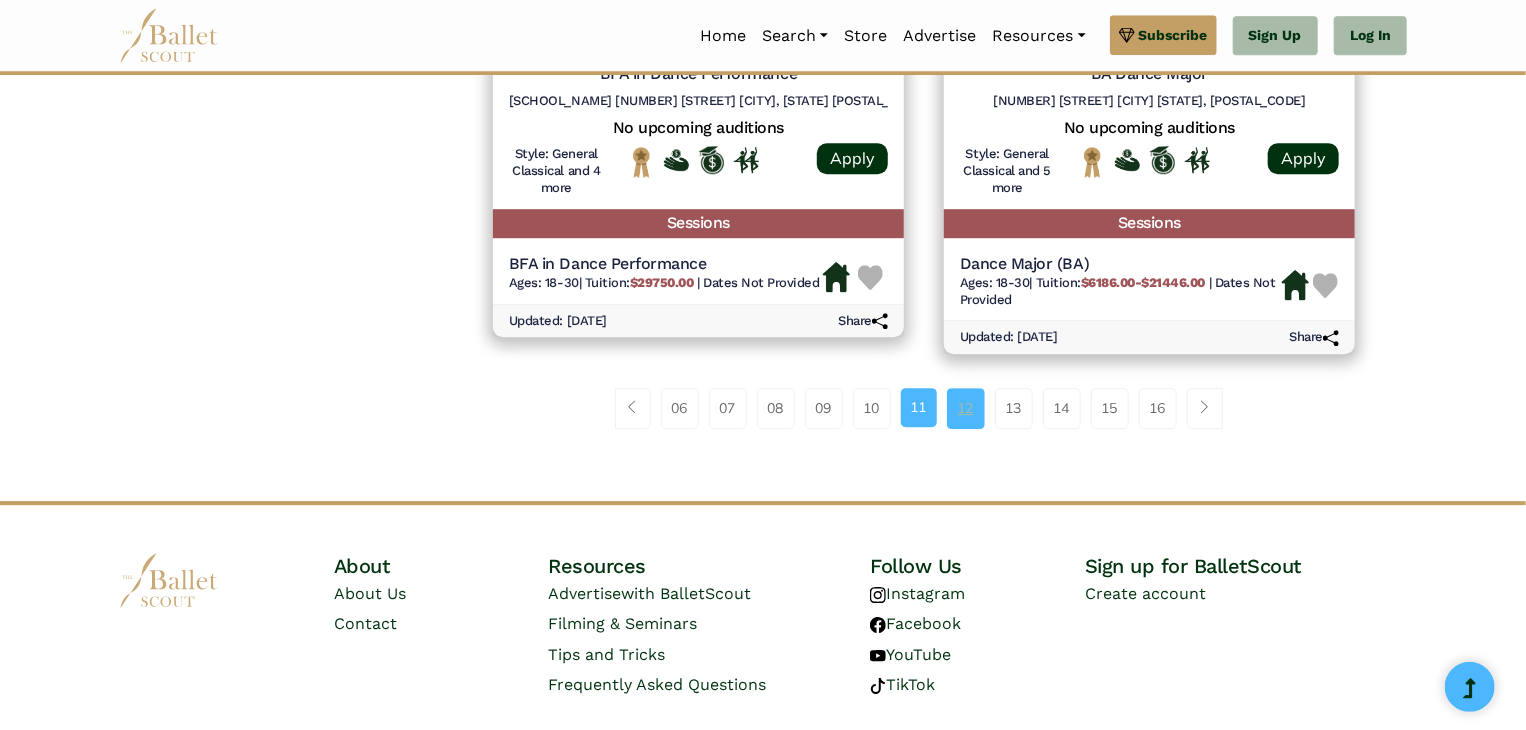 click on "12" at bounding box center [966, 408] 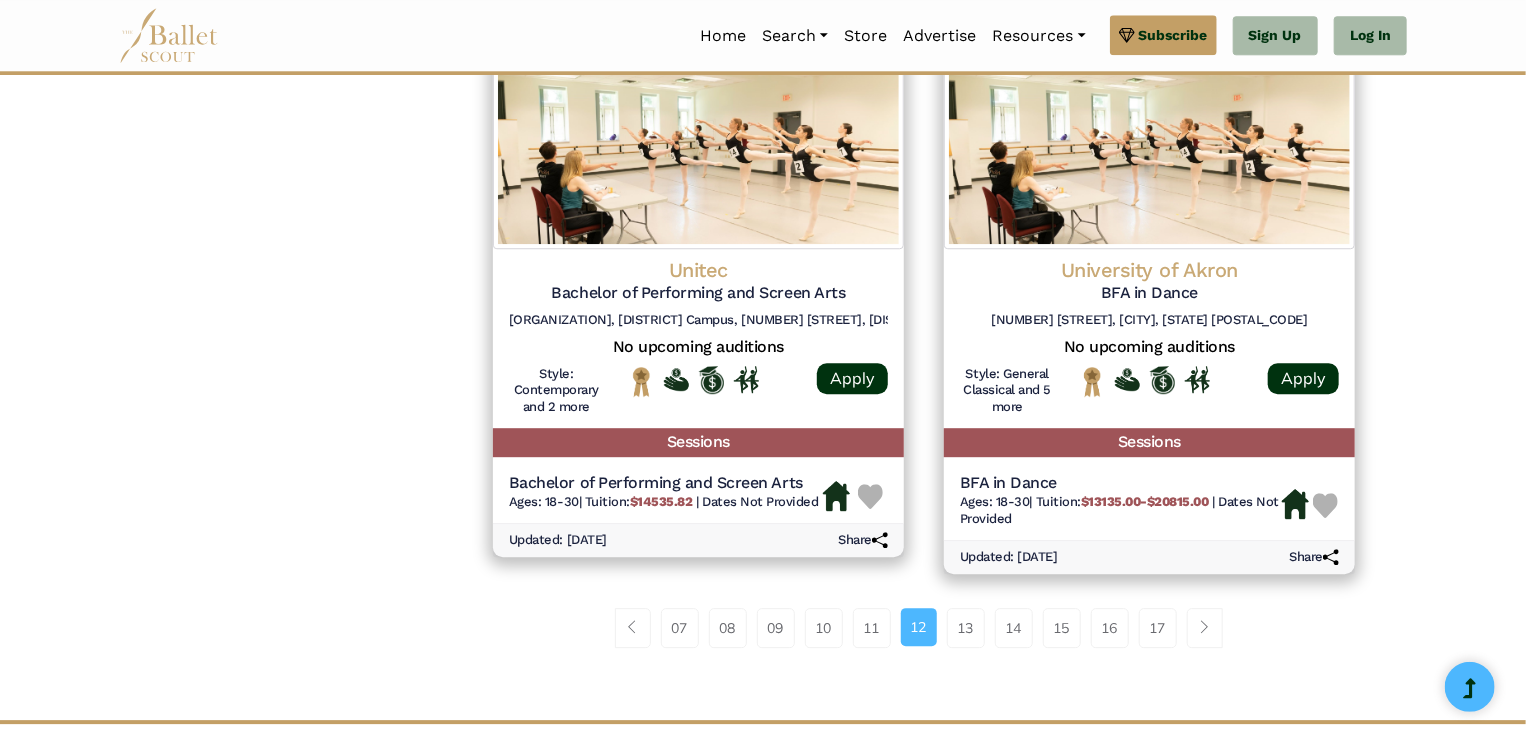 scroll, scrollTop: 2629, scrollLeft: 0, axis: vertical 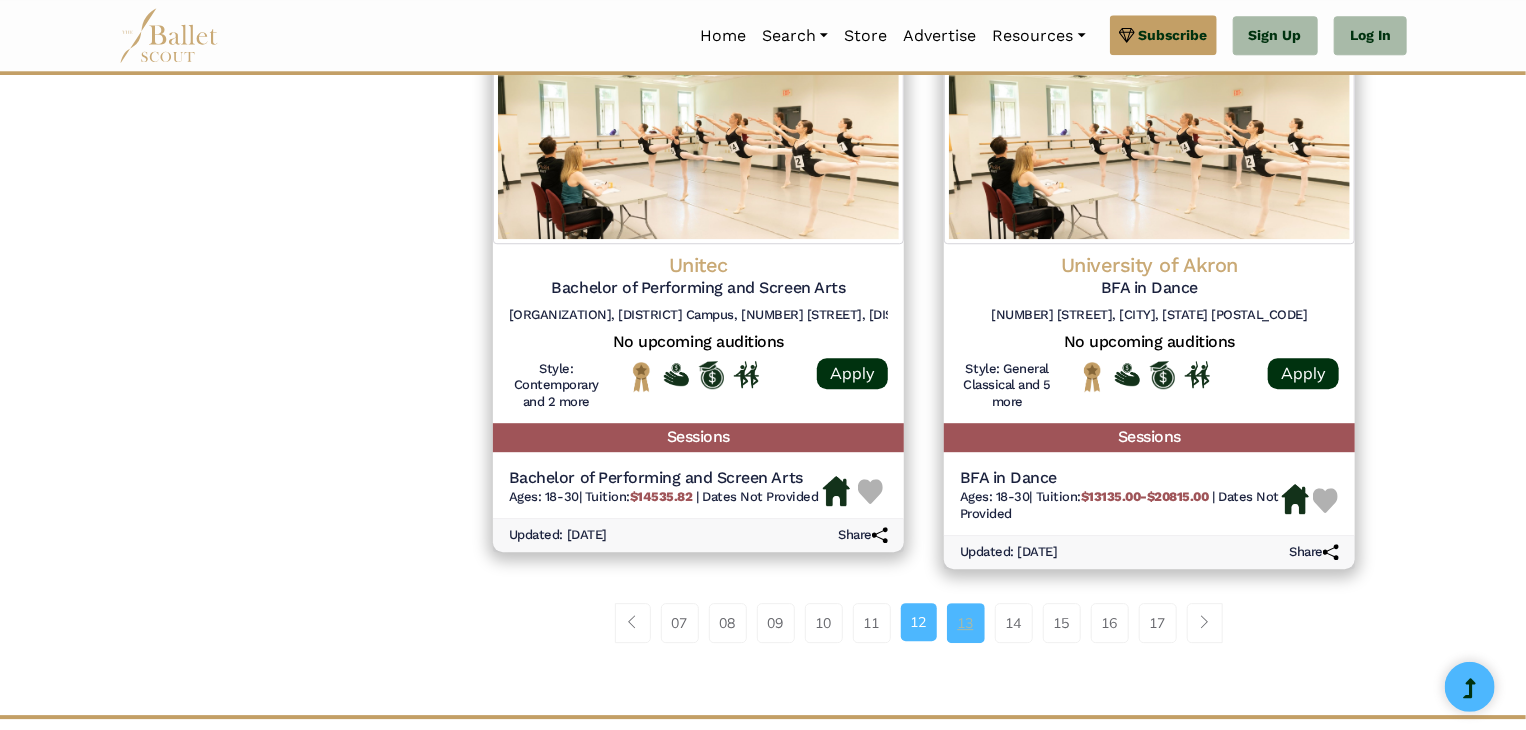 click on "13" at bounding box center (966, 623) 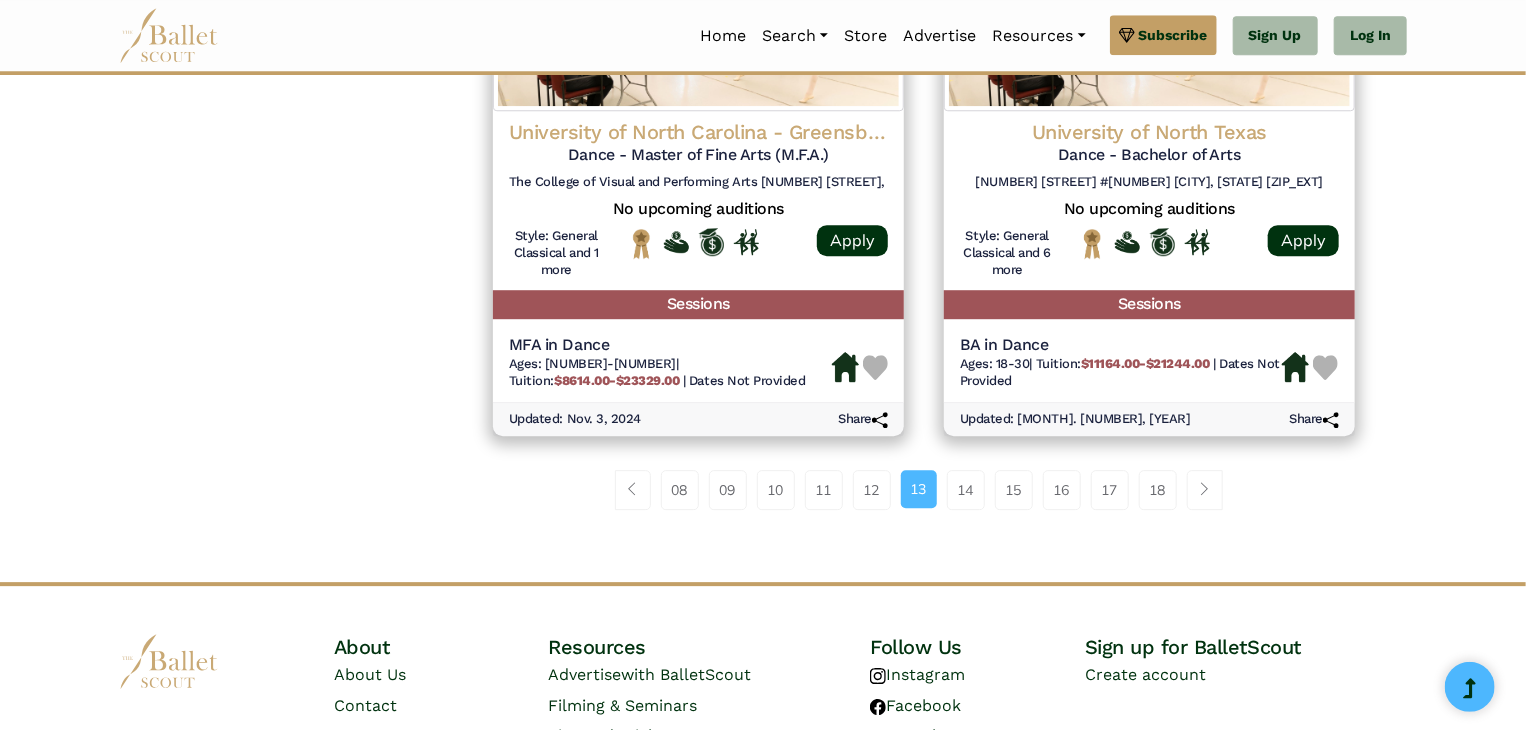 scroll, scrollTop: 2729, scrollLeft: 0, axis: vertical 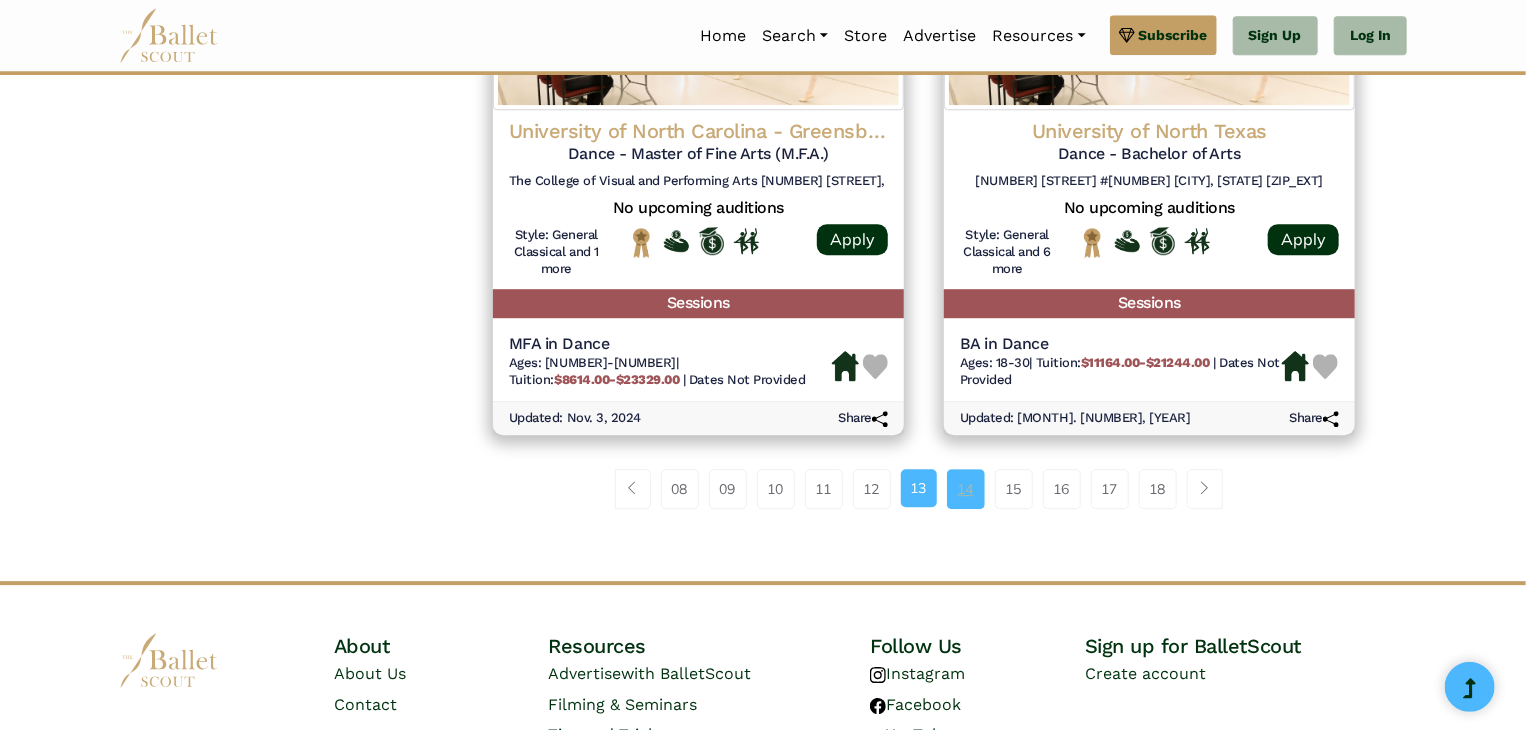 click on "14" at bounding box center (966, 489) 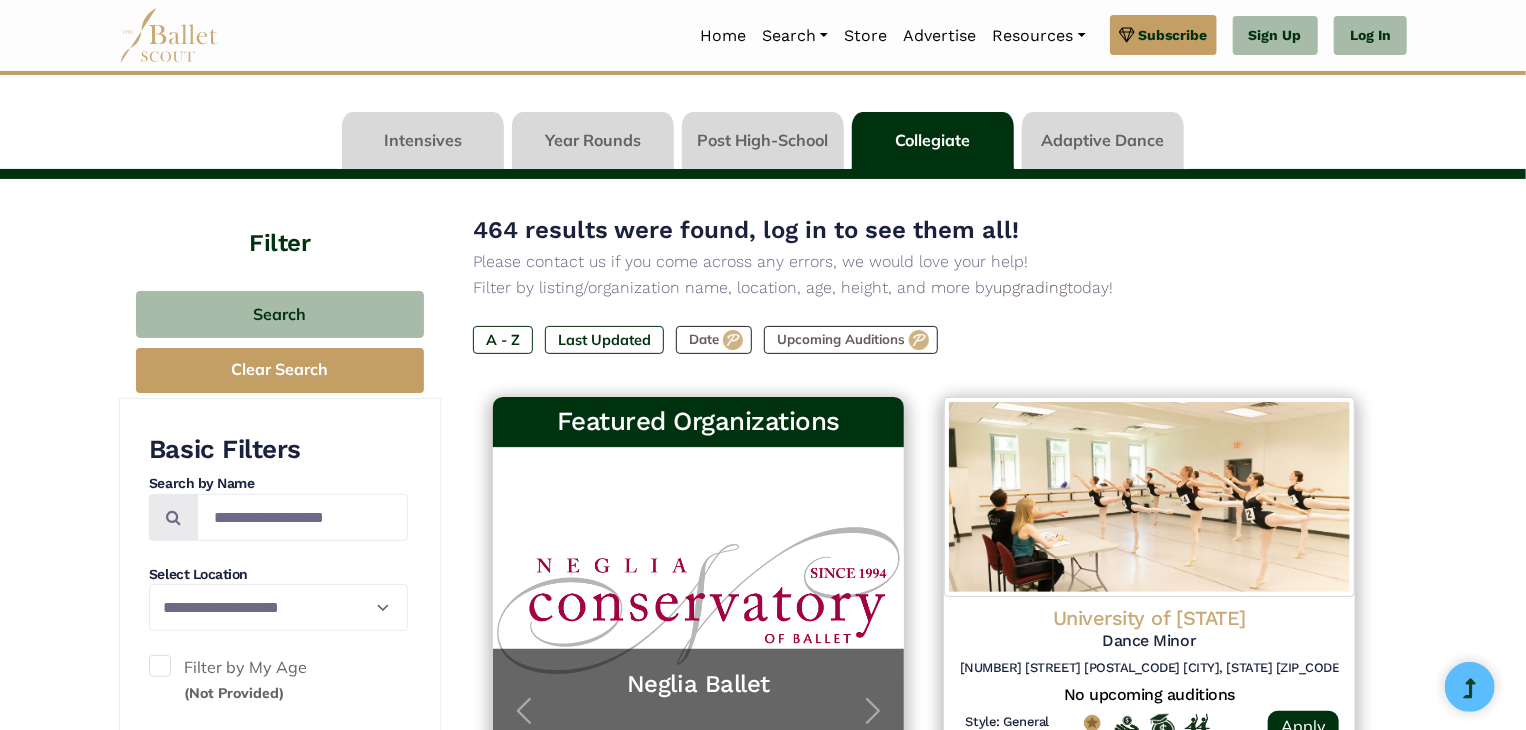 scroll, scrollTop: 0, scrollLeft: 0, axis: both 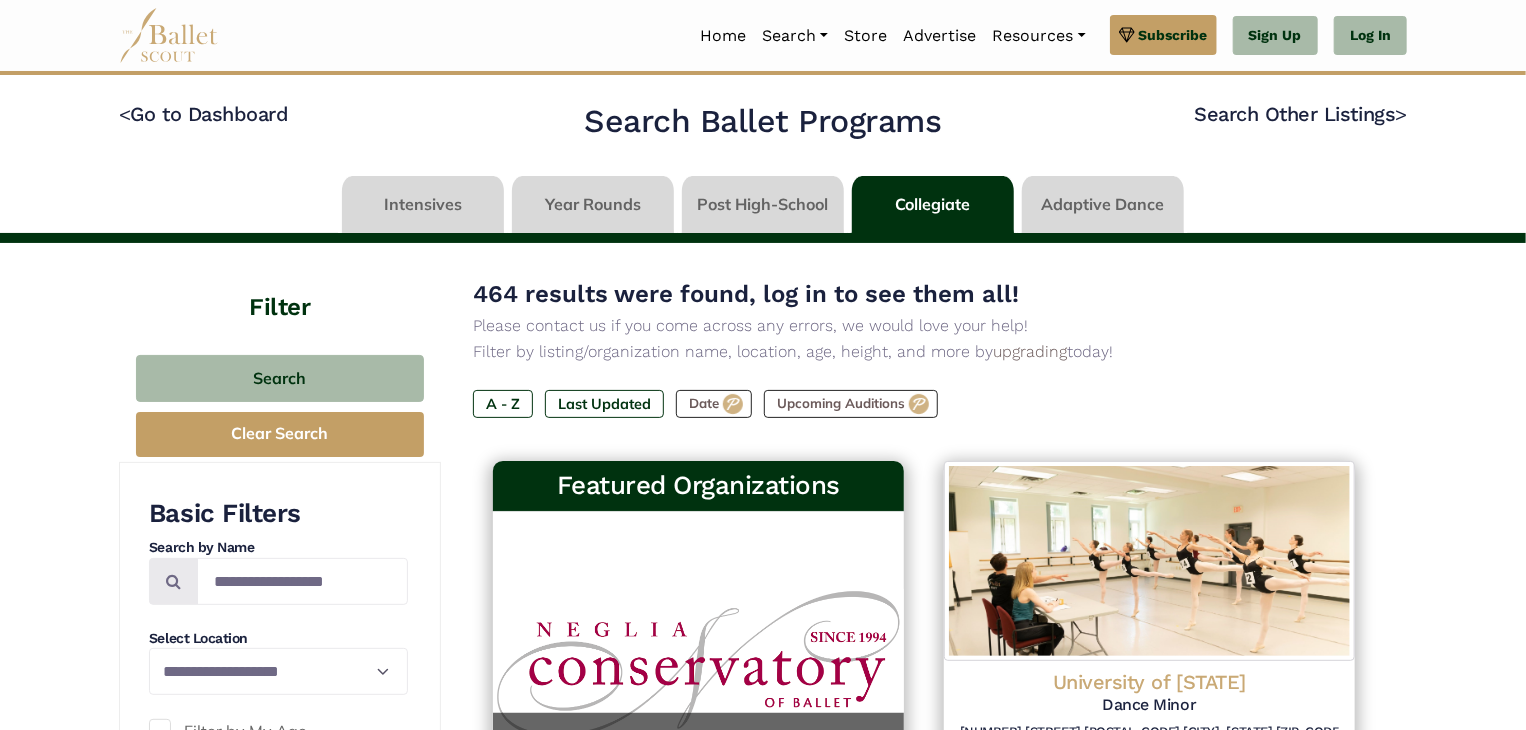 click at bounding box center [763, 204] 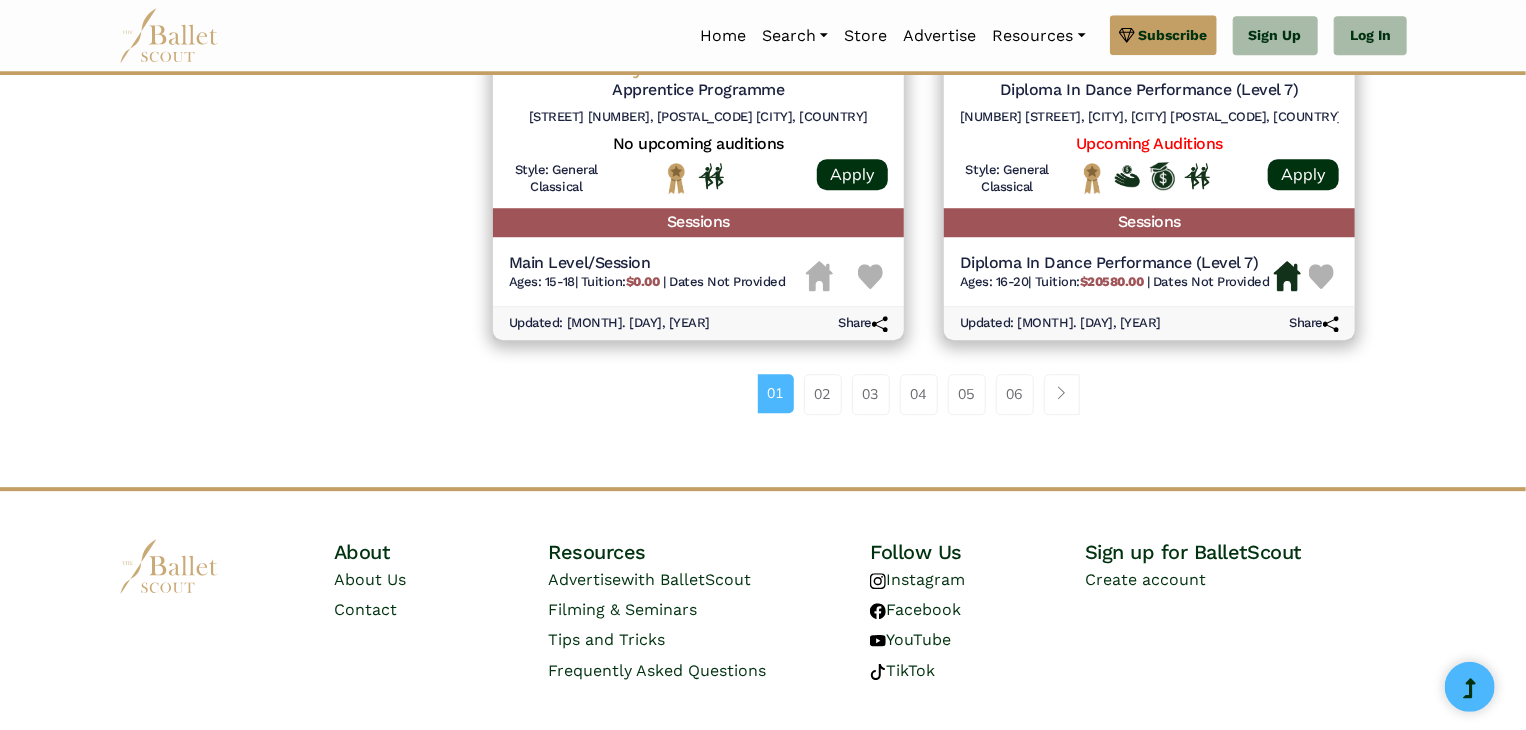 scroll, scrollTop: 2724, scrollLeft: 0, axis: vertical 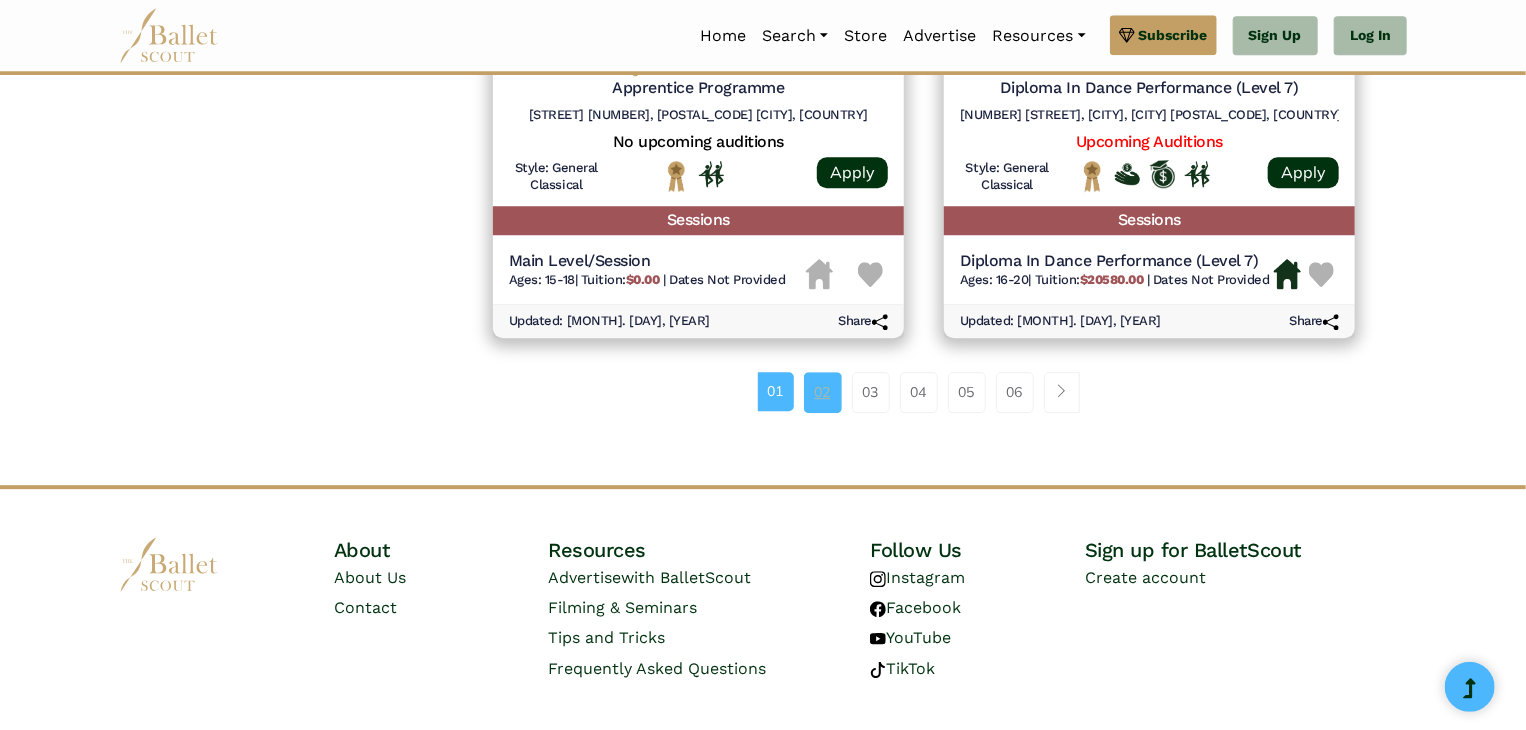 click on "02" at bounding box center (823, 392) 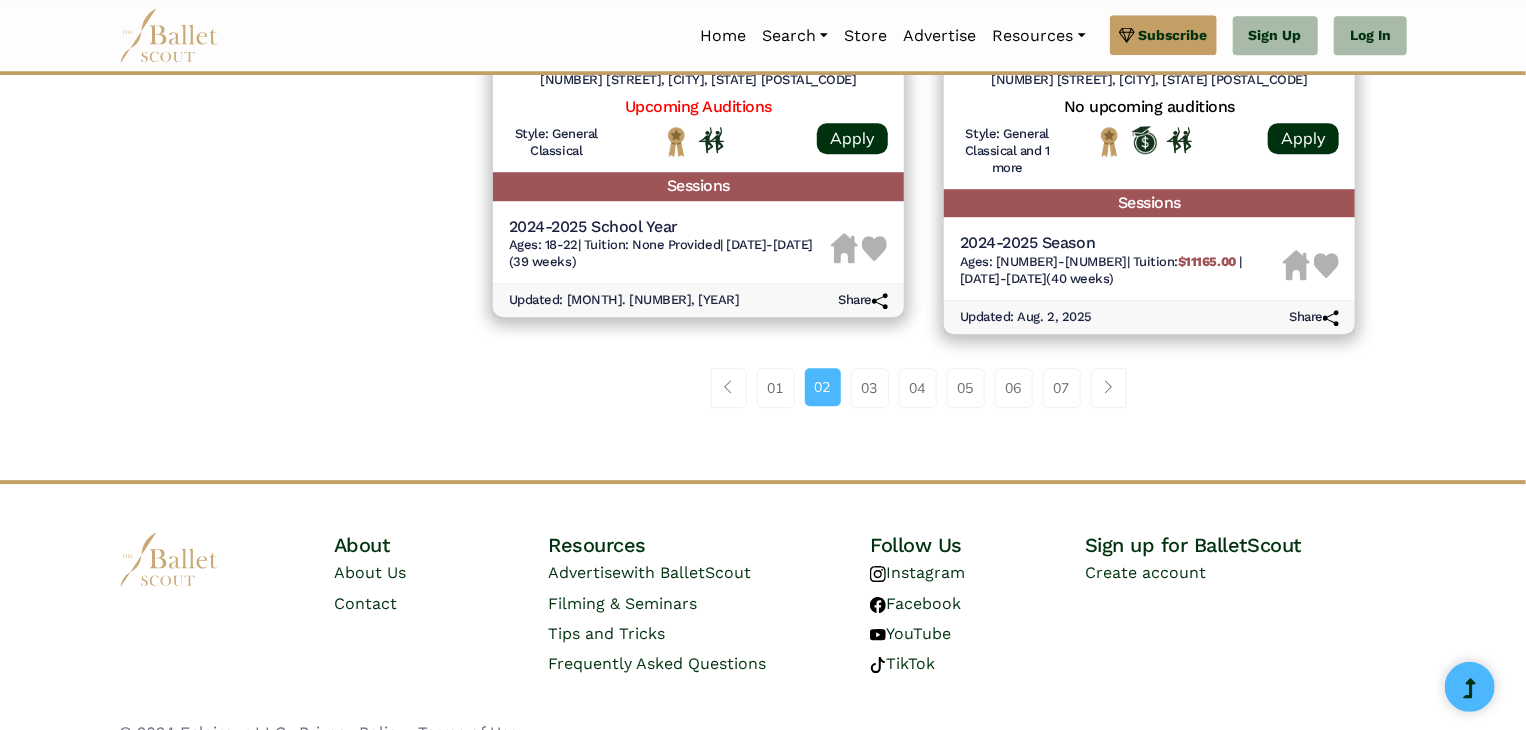 scroll, scrollTop: 2812, scrollLeft: 0, axis: vertical 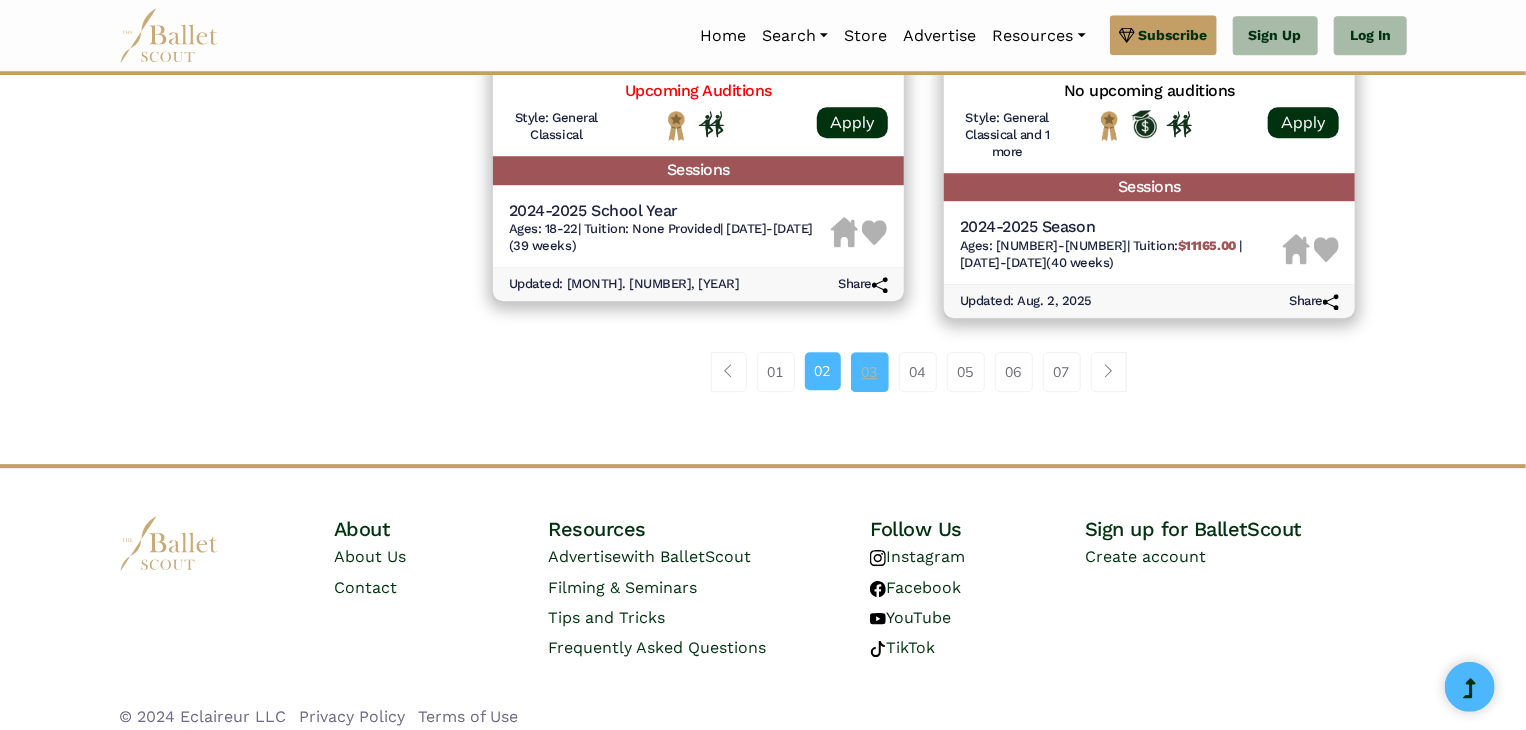 click on "03" at bounding box center (870, 372) 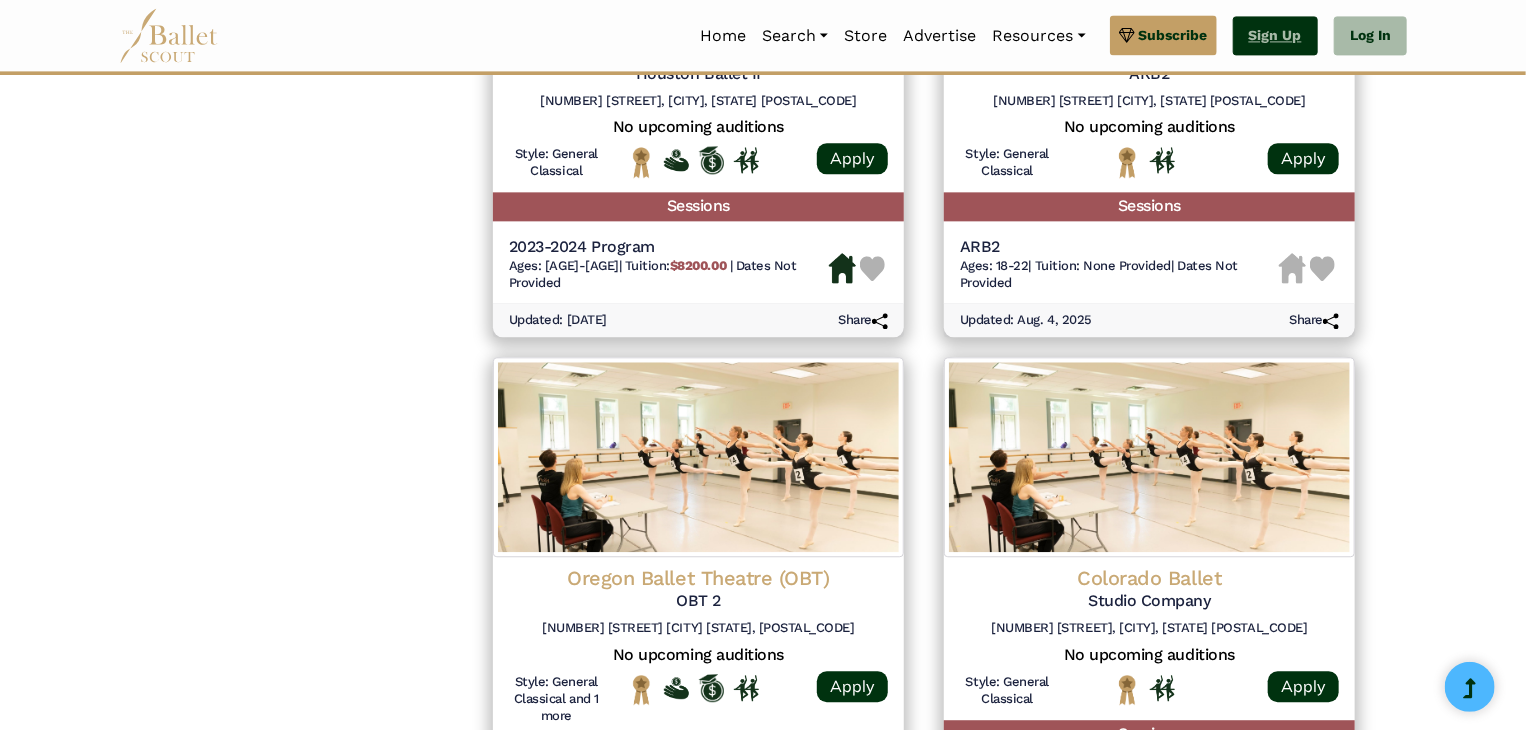 scroll, scrollTop: 2238, scrollLeft: 0, axis: vertical 